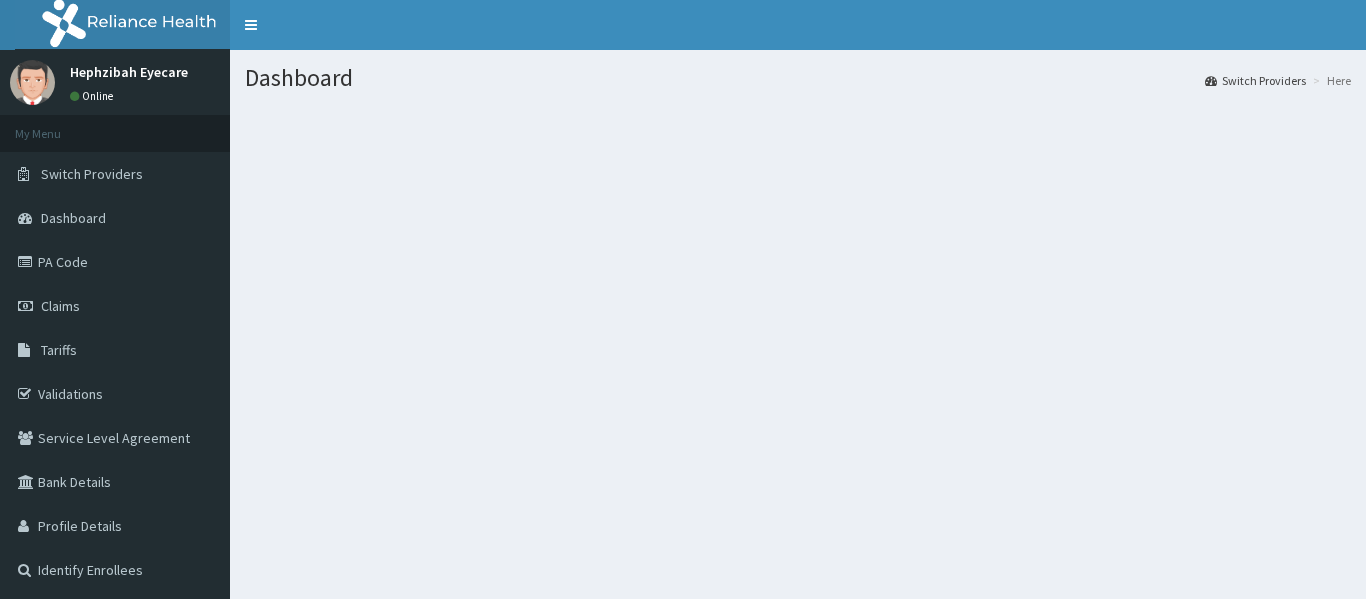 scroll, scrollTop: 0, scrollLeft: 0, axis: both 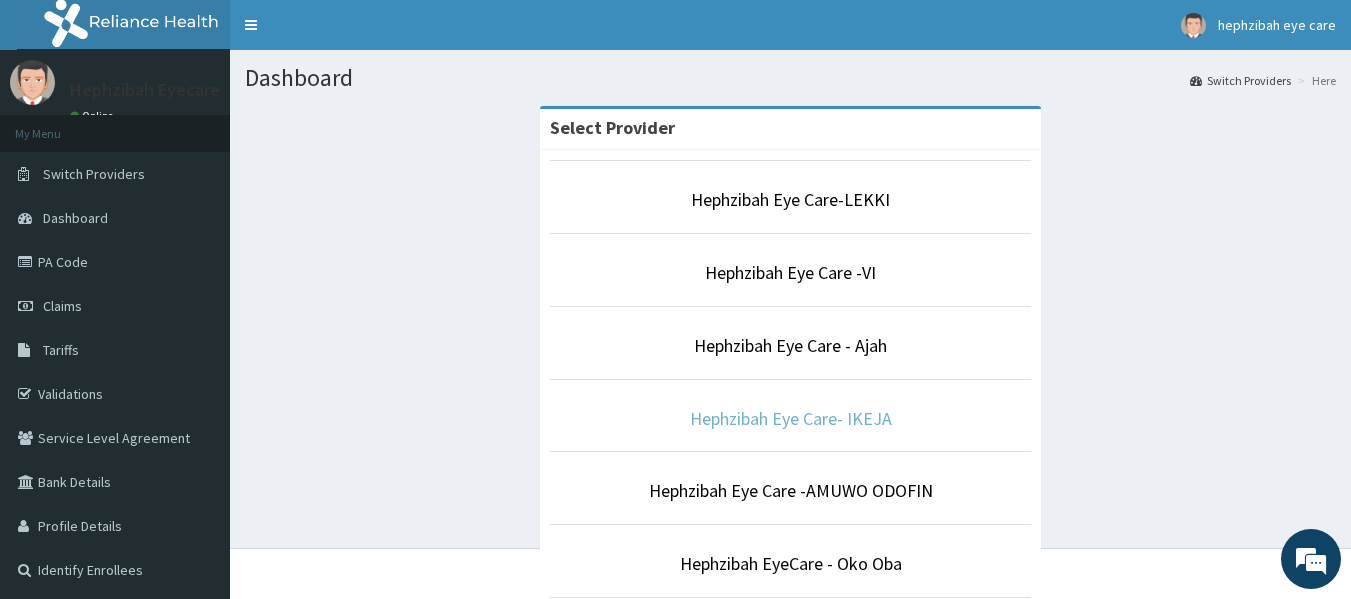 click on "Hephzibah Eye Care- IKEJA" at bounding box center (791, 418) 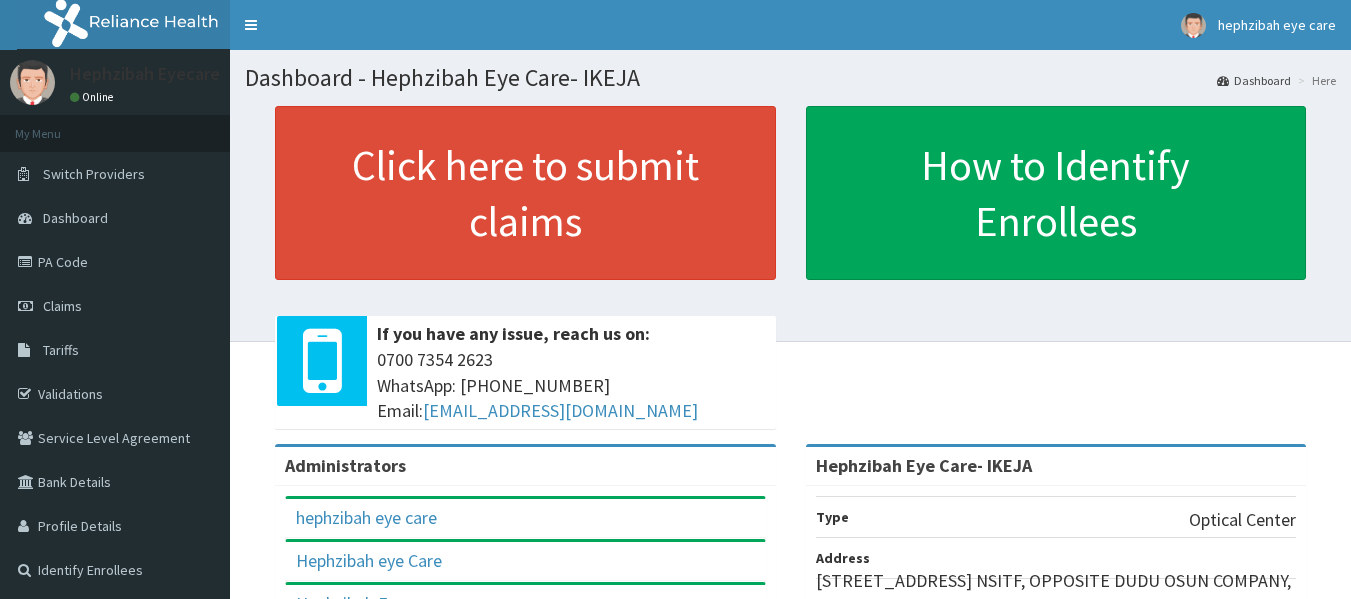 scroll, scrollTop: 0, scrollLeft: 0, axis: both 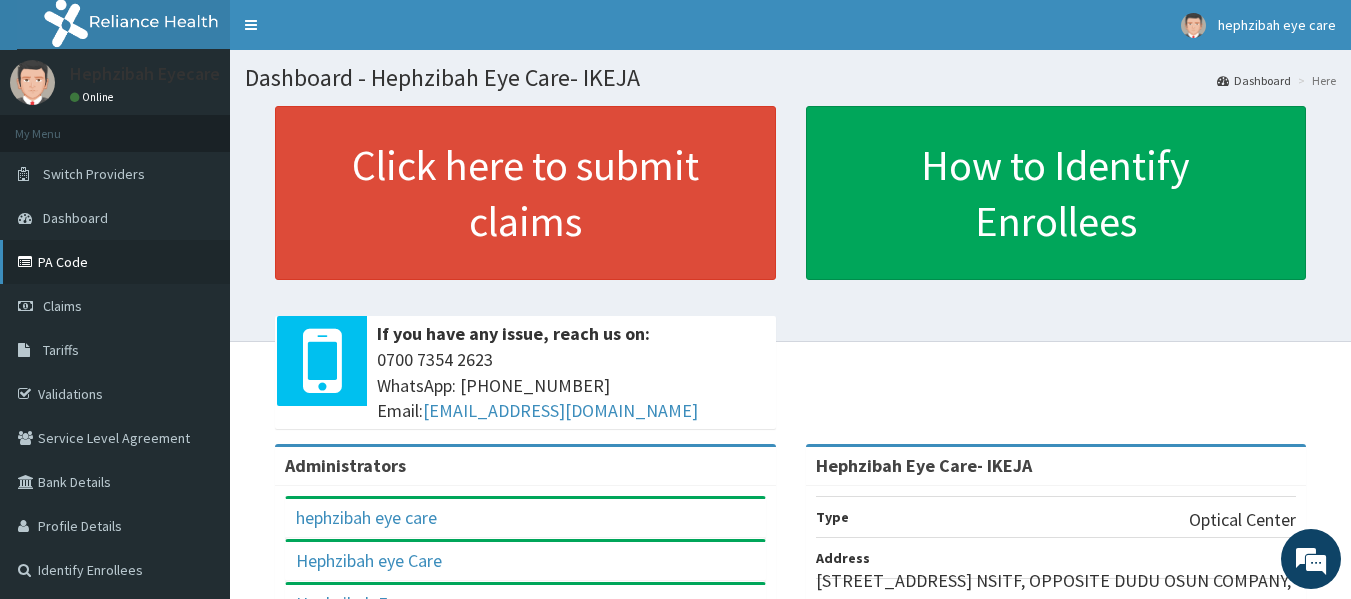 click on "PA Code" at bounding box center [115, 262] 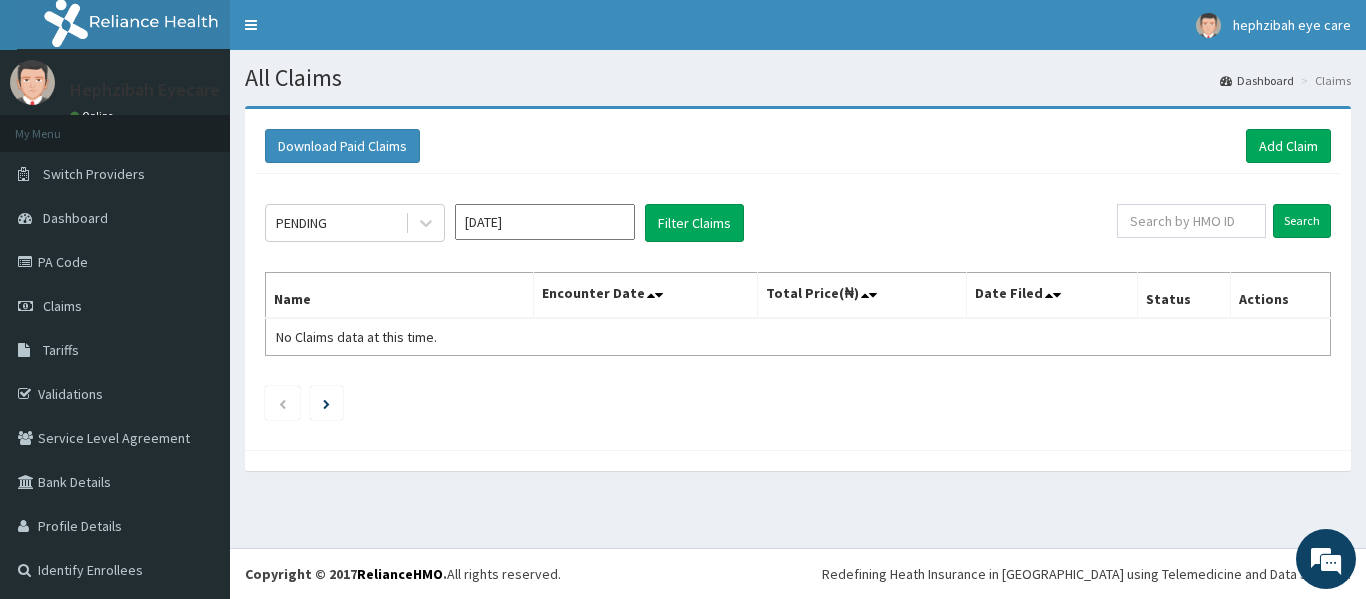 scroll, scrollTop: 0, scrollLeft: 0, axis: both 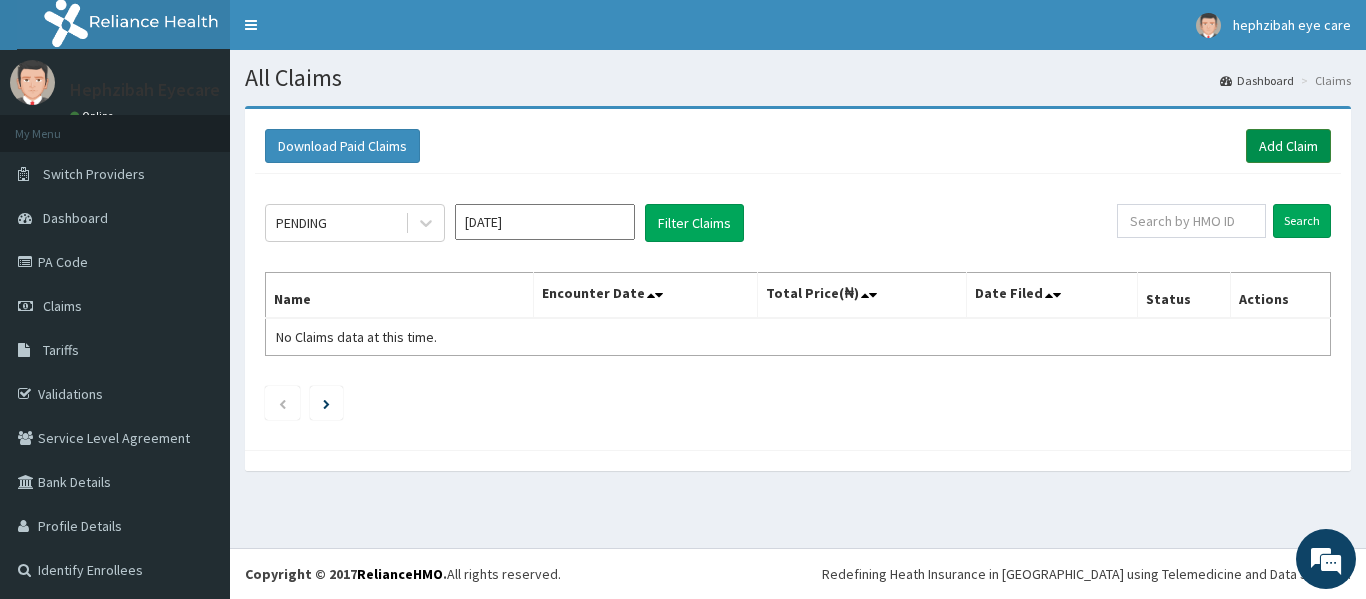 click on "Add Claim" at bounding box center [1288, 146] 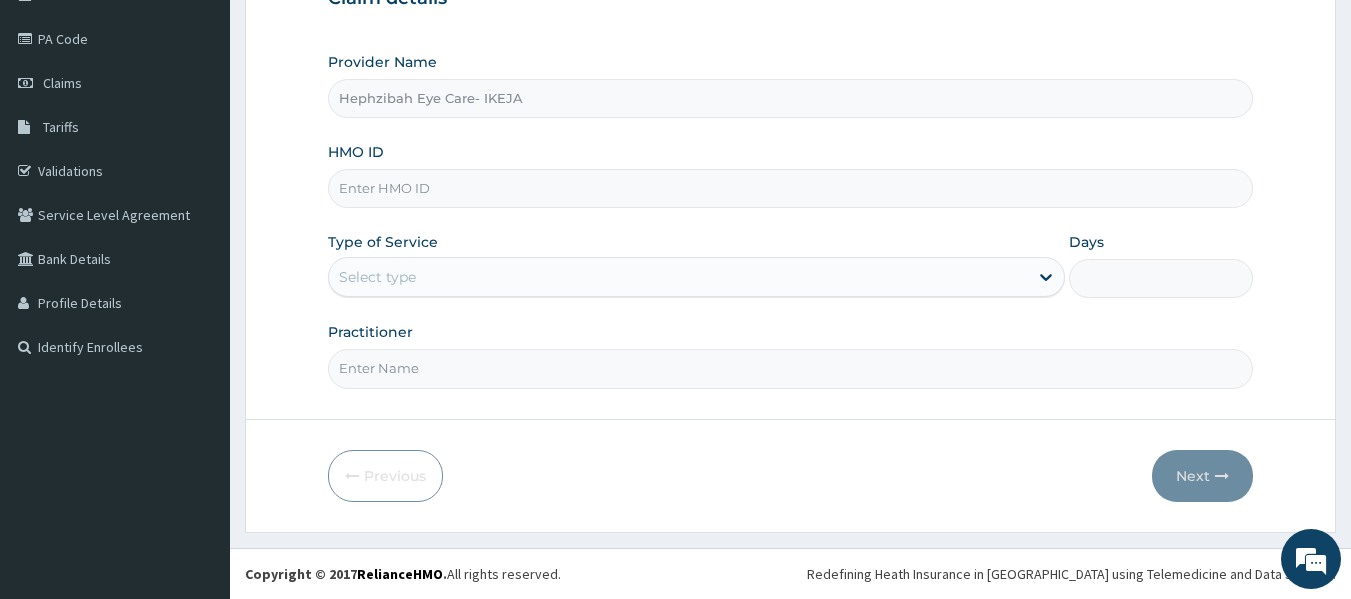 scroll, scrollTop: 223, scrollLeft: 0, axis: vertical 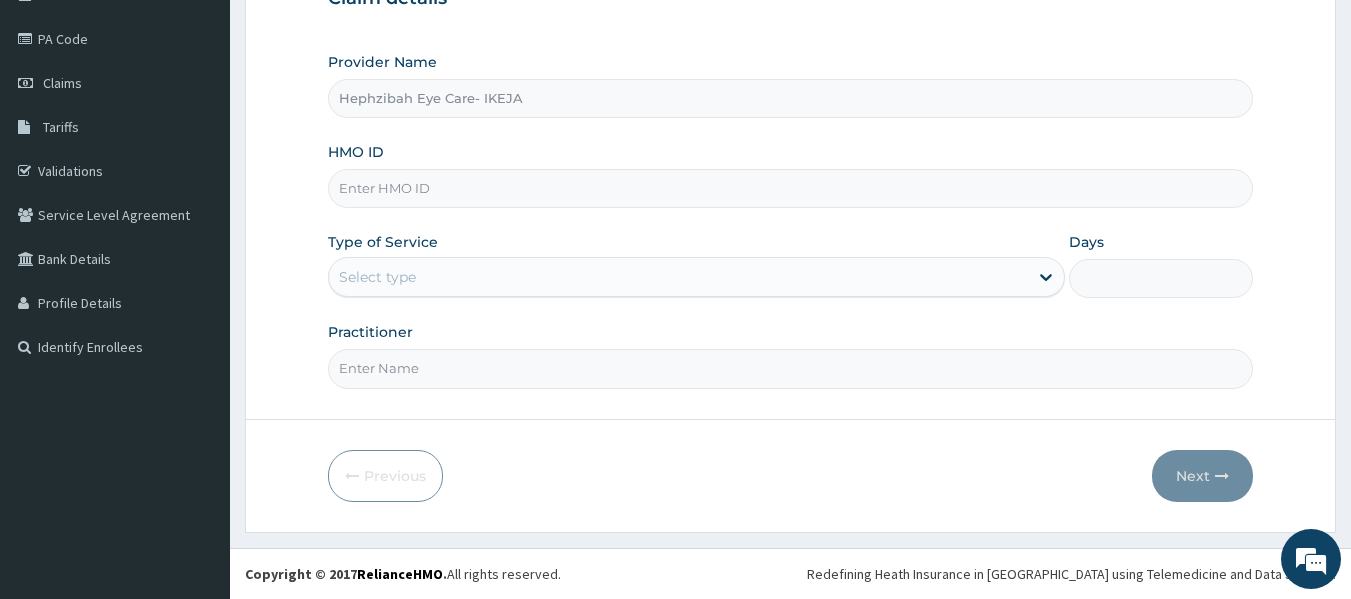 click on "HMO ID" at bounding box center [791, 188] 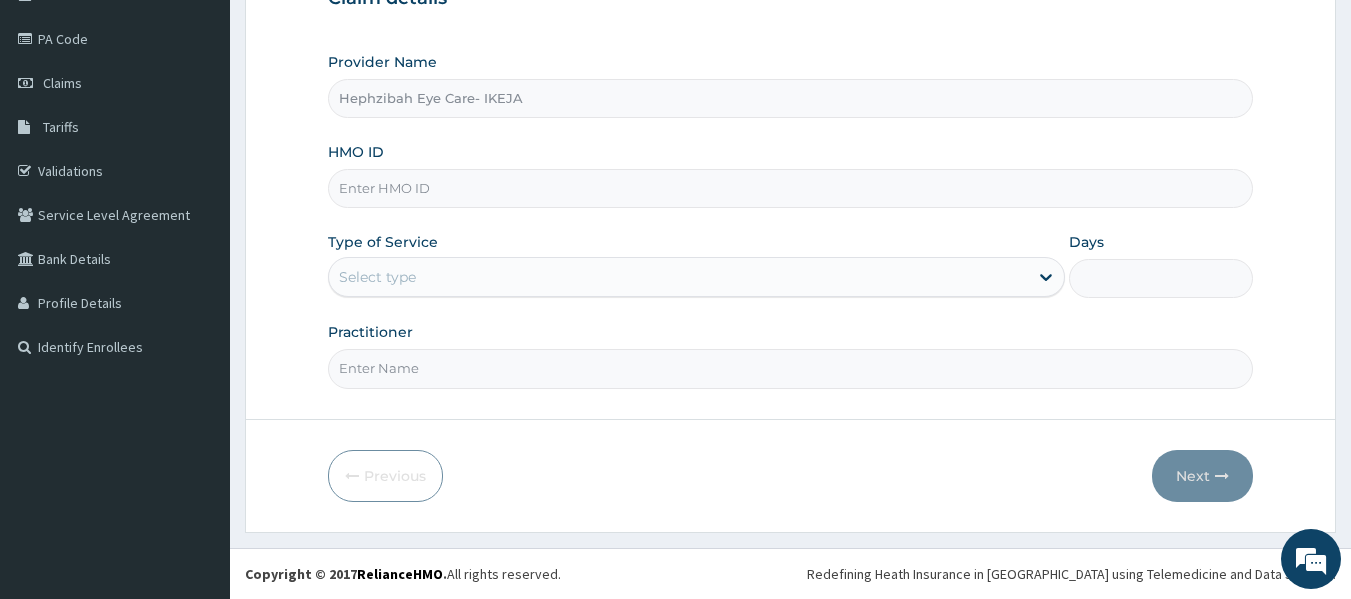 paste on "PAY/10047/D" 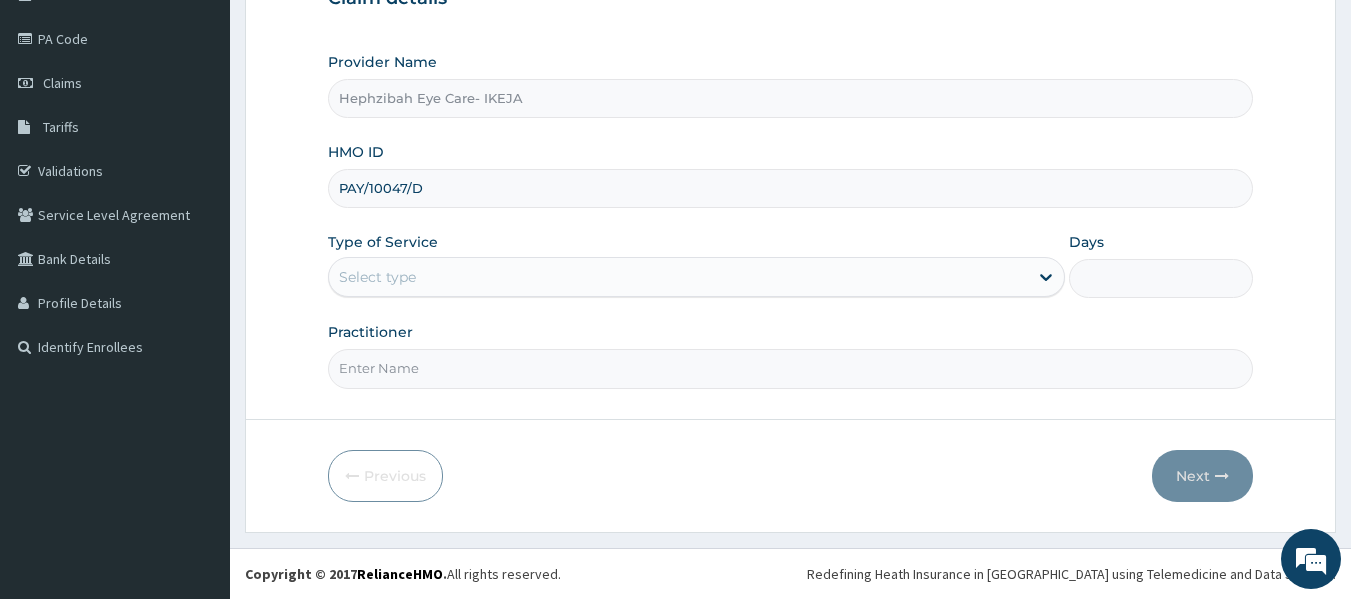 type on "PAY/10047/D" 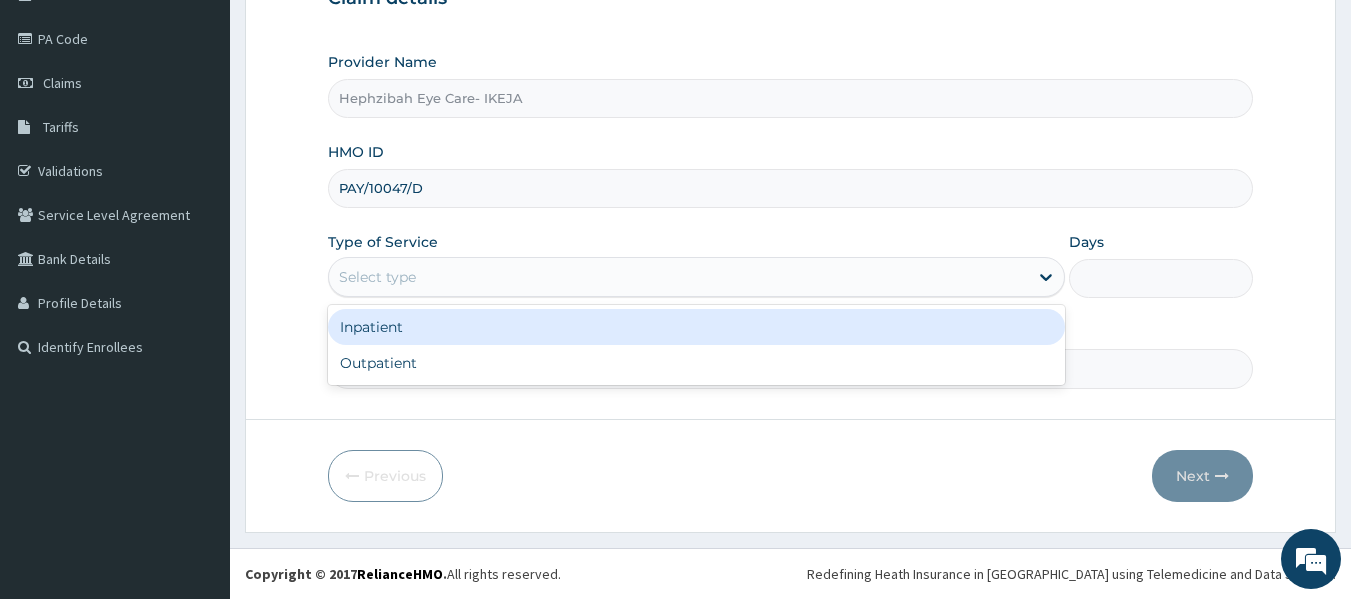 click on "Select type" at bounding box center (678, 277) 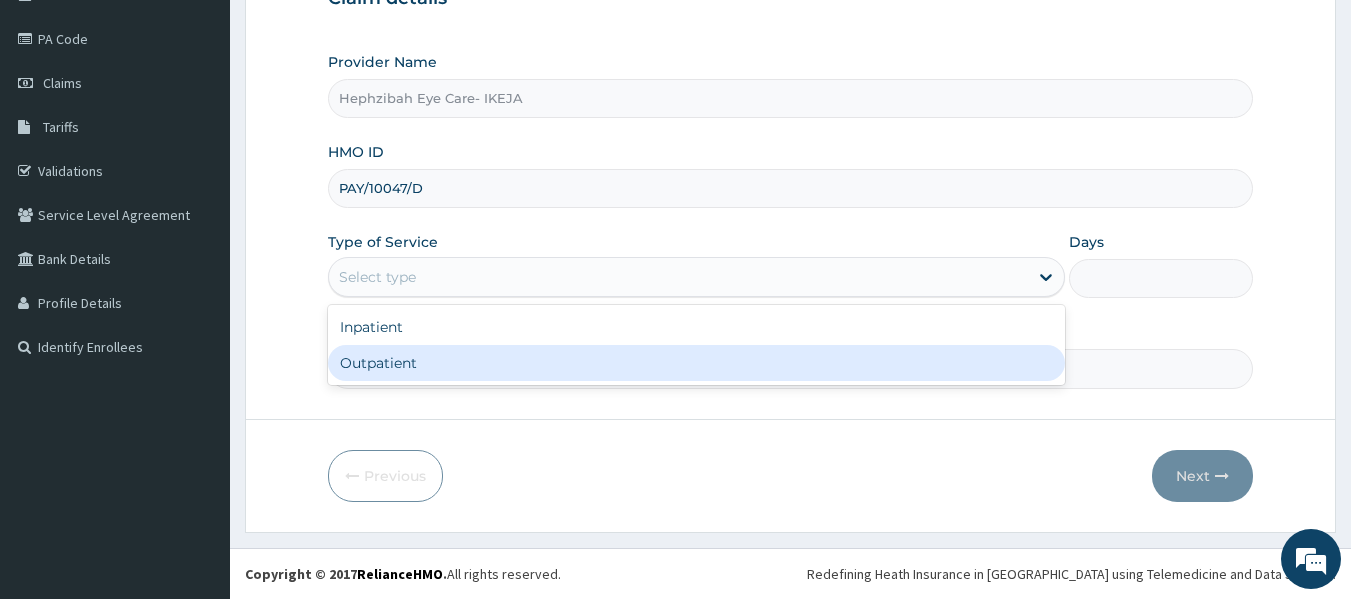 click on "Outpatient" at bounding box center (696, 363) 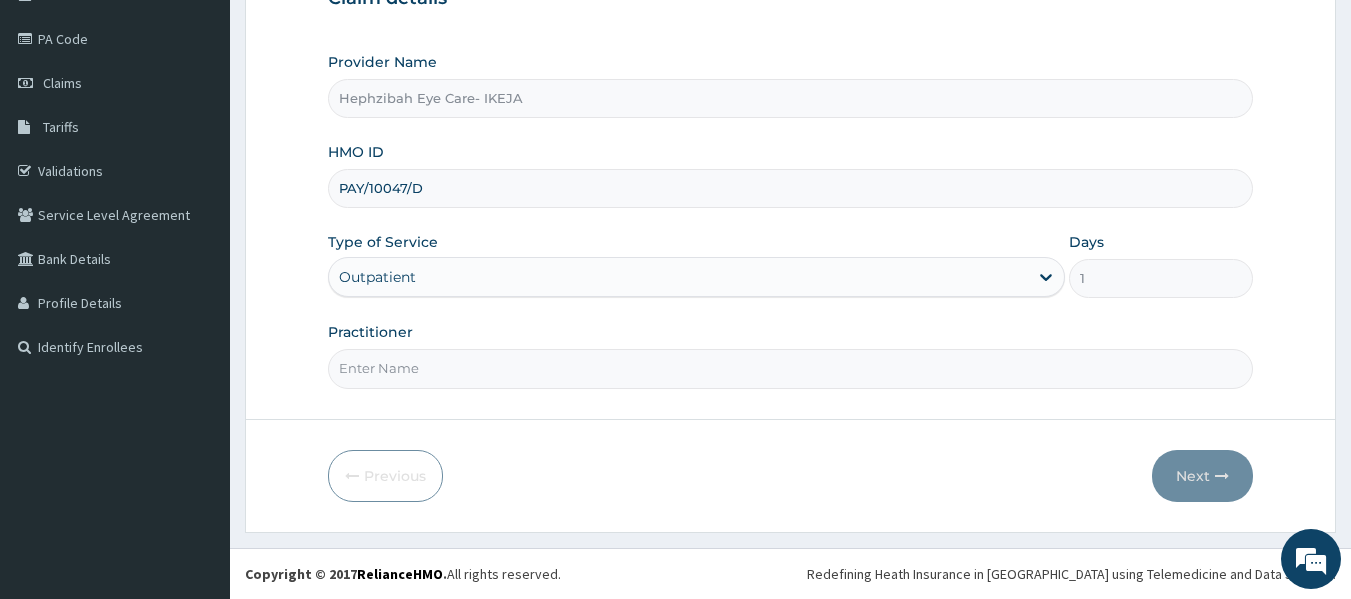 click on "Practitioner" at bounding box center [791, 368] 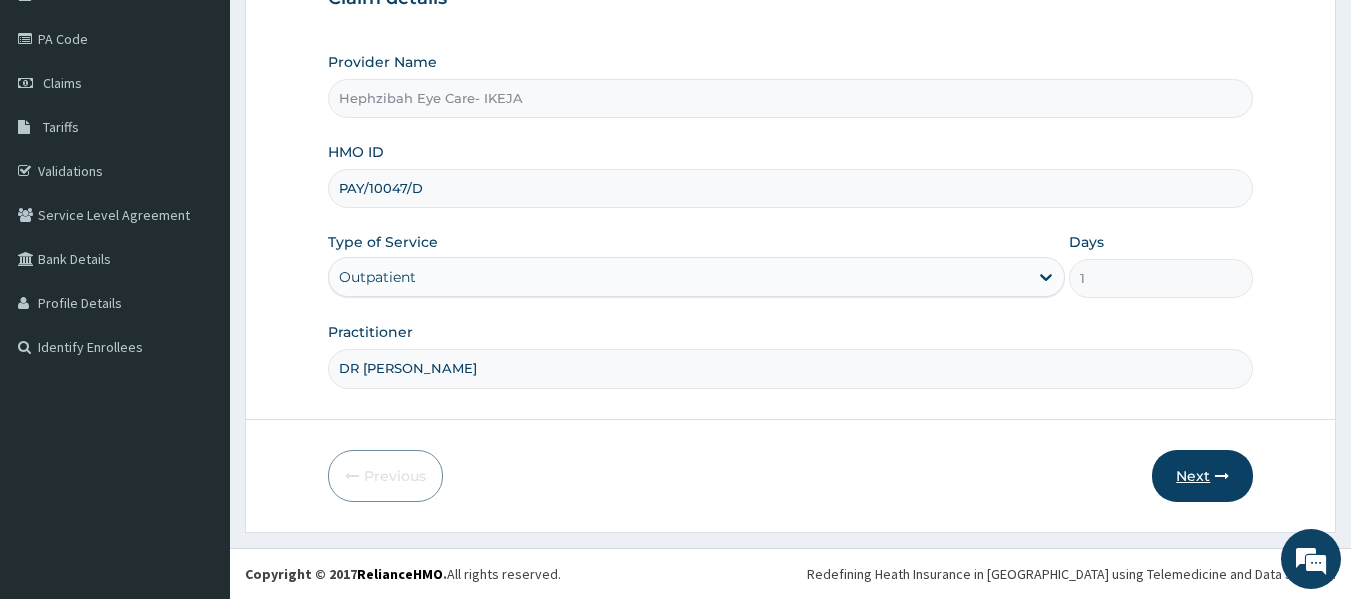 type on "DR TEJIRI" 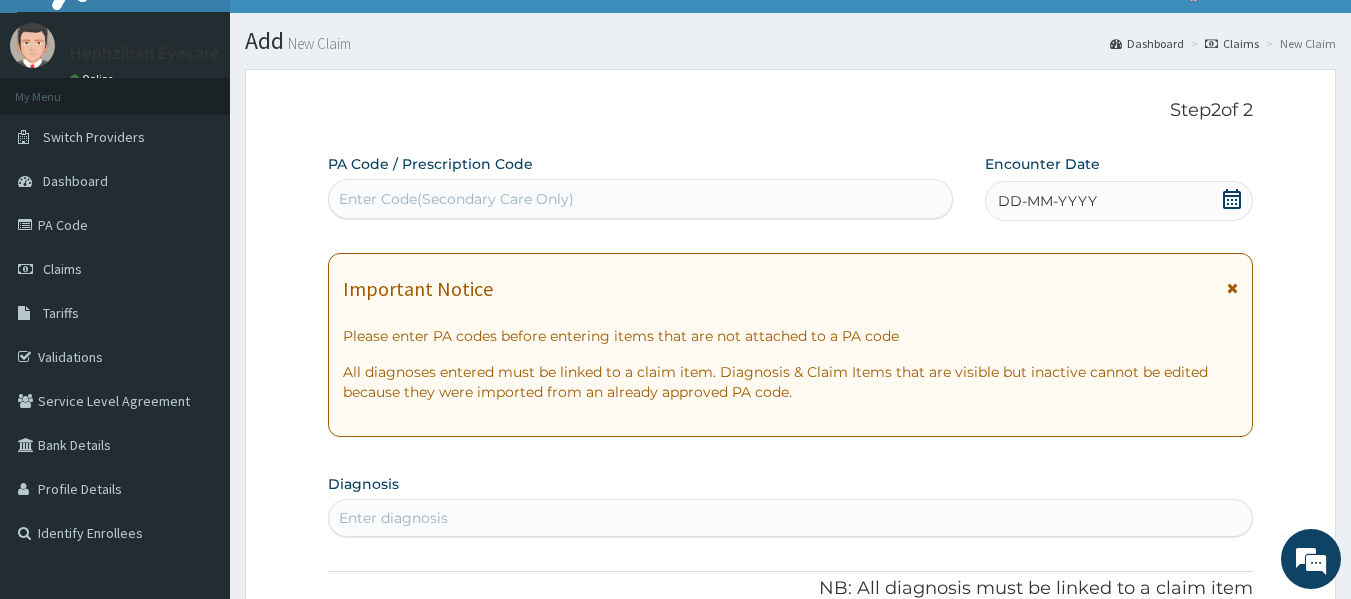 scroll, scrollTop: 36, scrollLeft: 0, axis: vertical 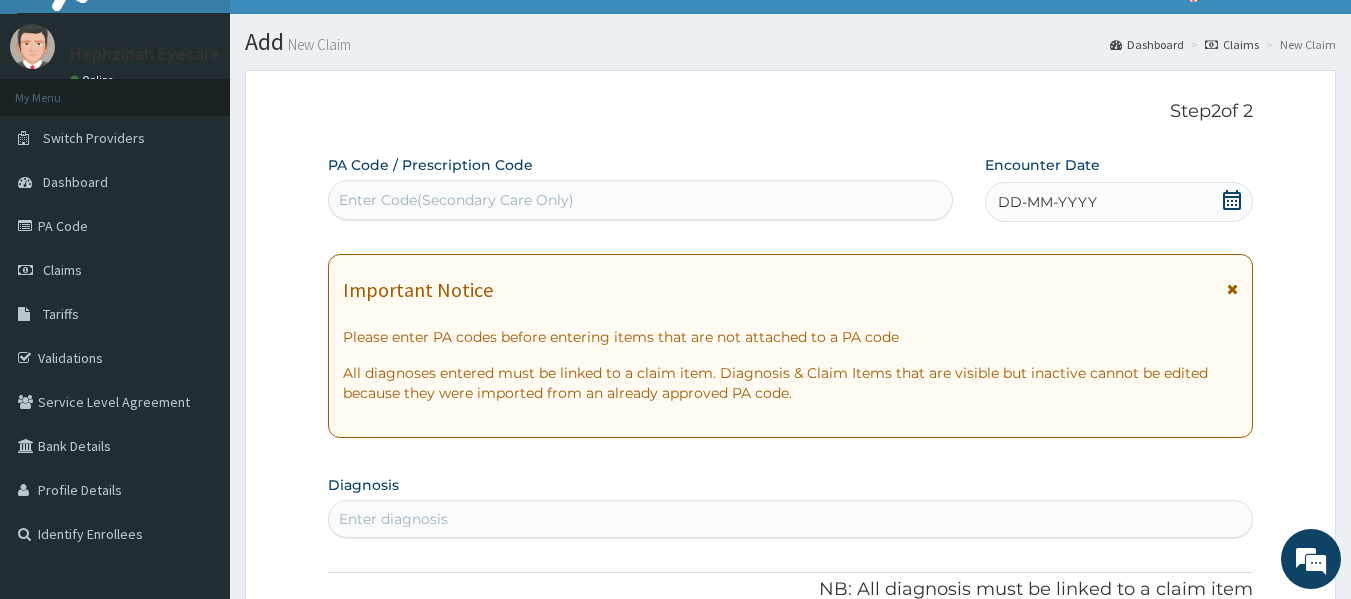 click on "Enter Code(Secondary Care Only)" at bounding box center [641, 200] 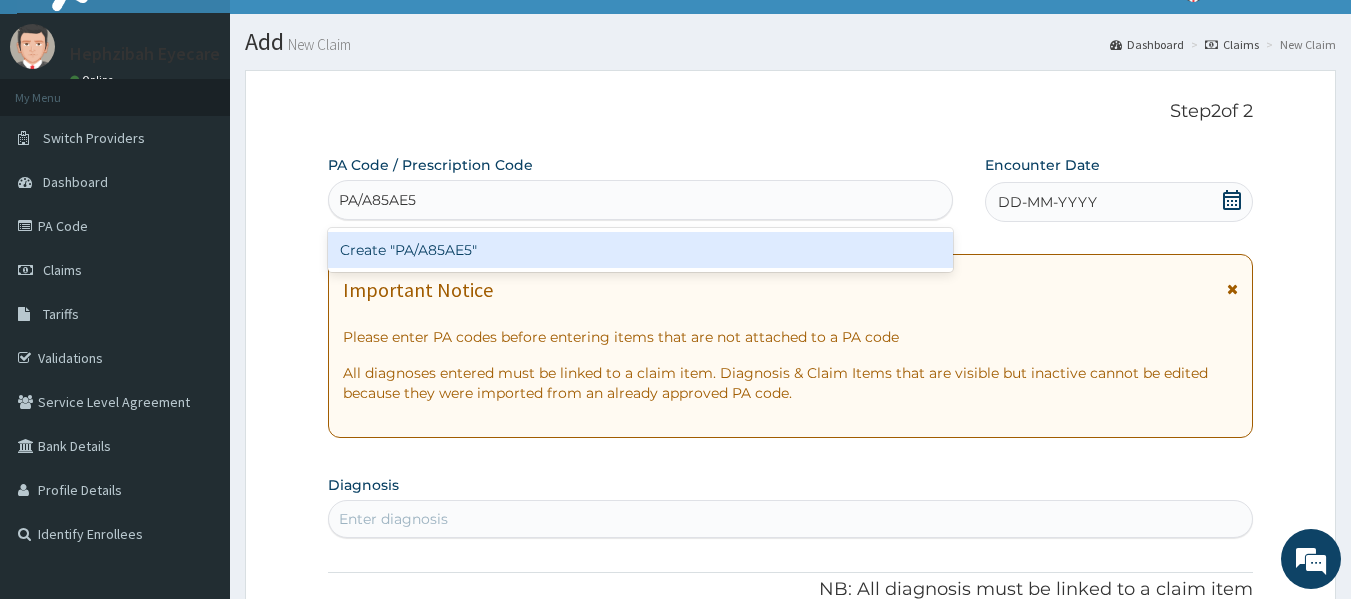 click on "Create "PA/A85AE5"" at bounding box center (641, 250) 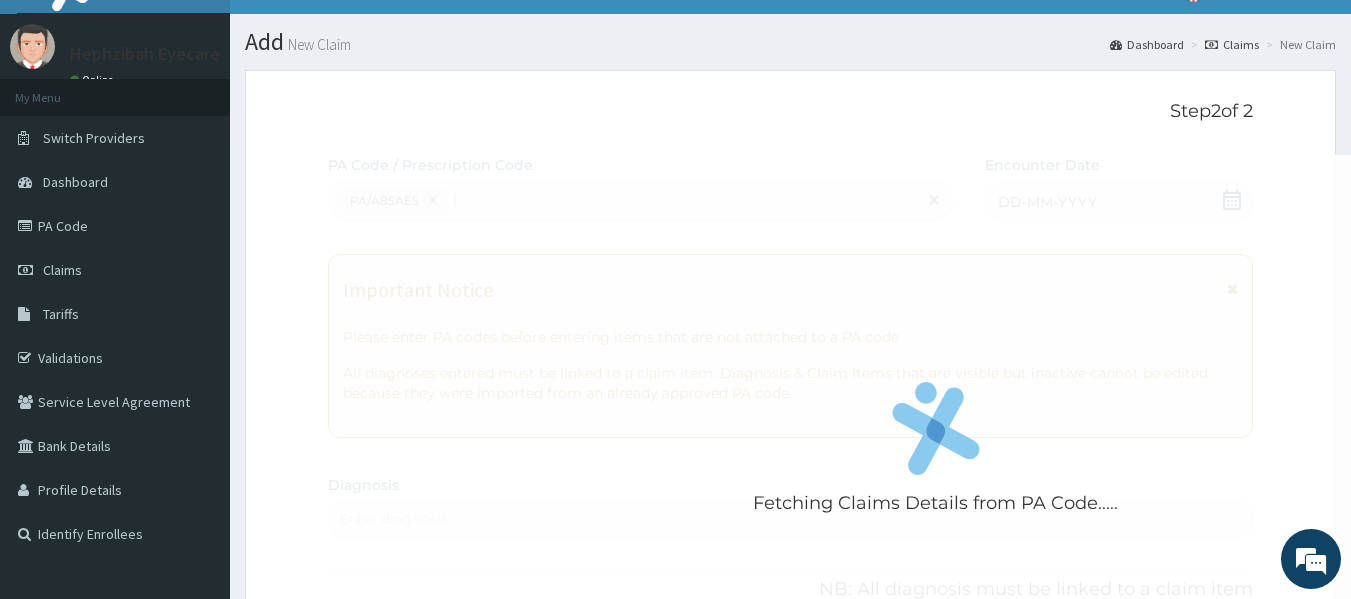 type 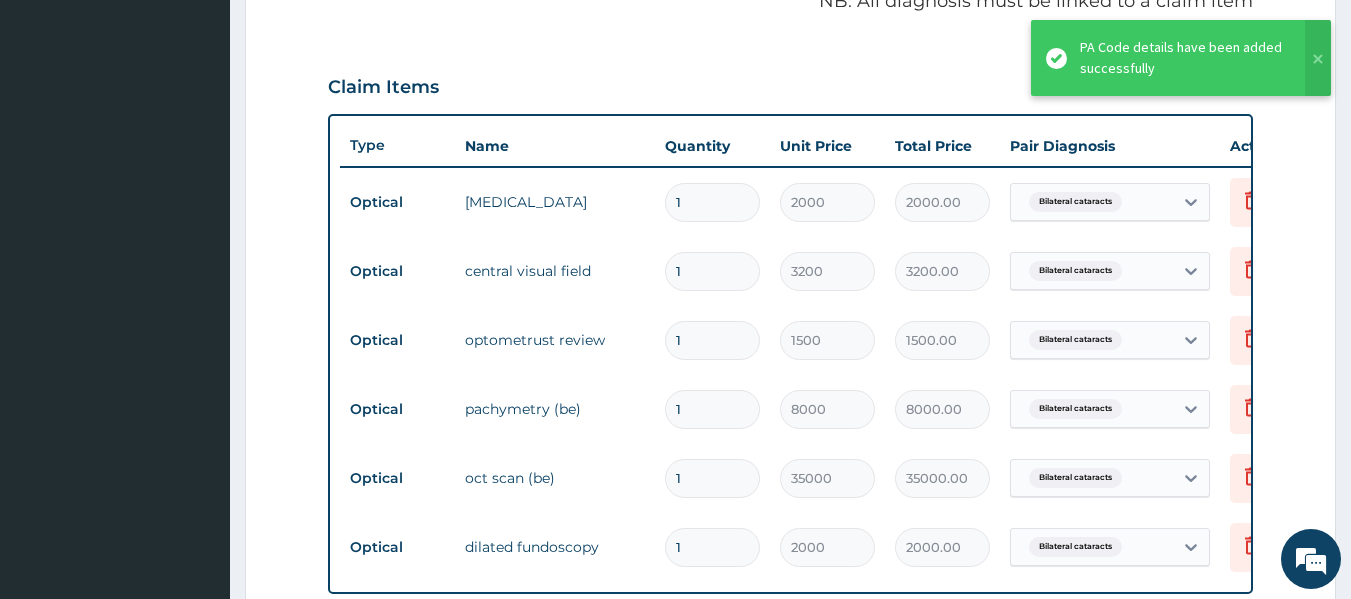 scroll, scrollTop: 629, scrollLeft: 0, axis: vertical 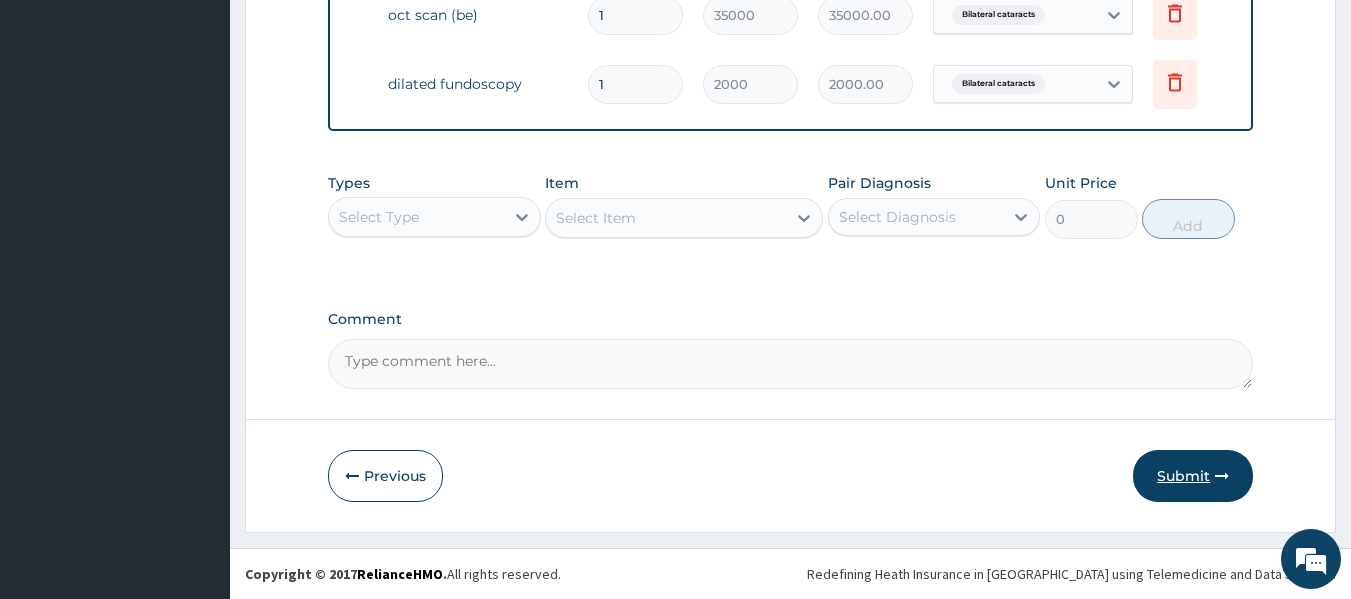 click on "Submit" at bounding box center [1193, 476] 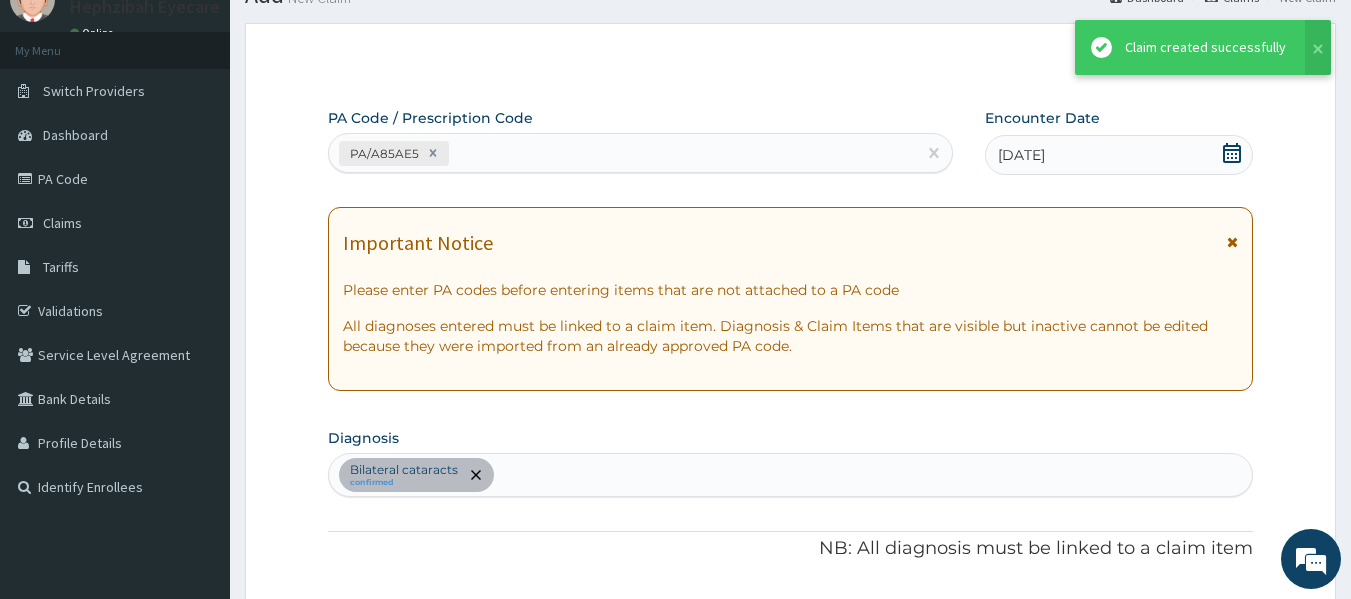 scroll, scrollTop: 1108, scrollLeft: 0, axis: vertical 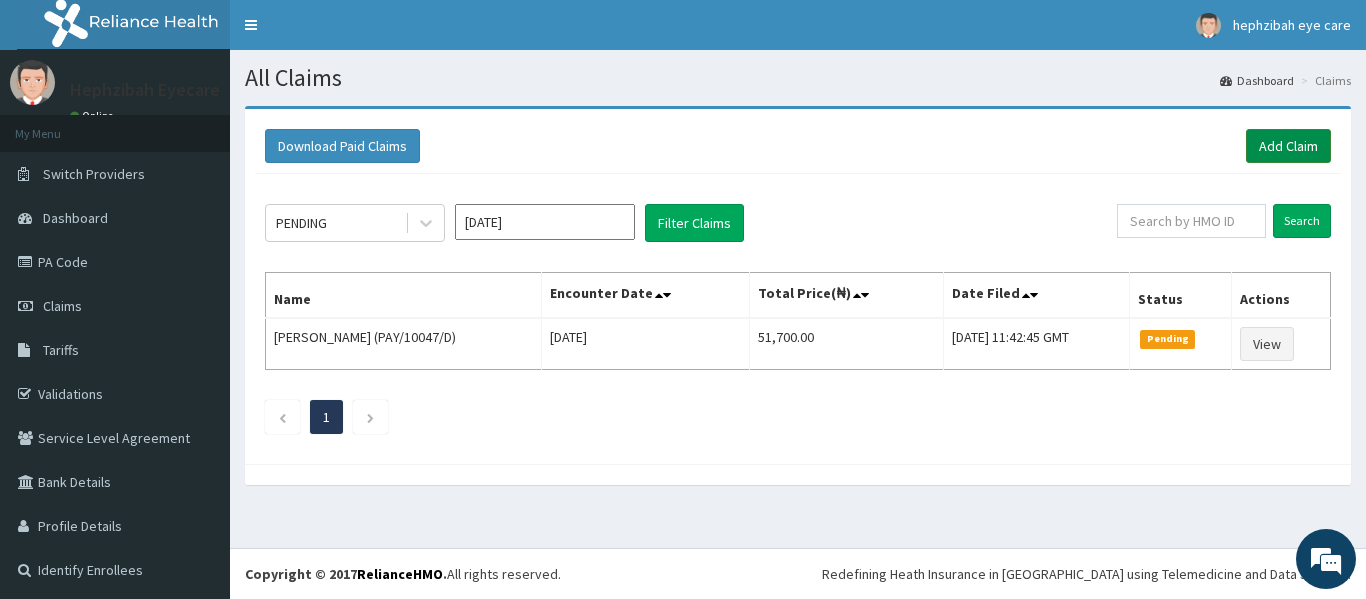 click on "Add Claim" at bounding box center (1288, 146) 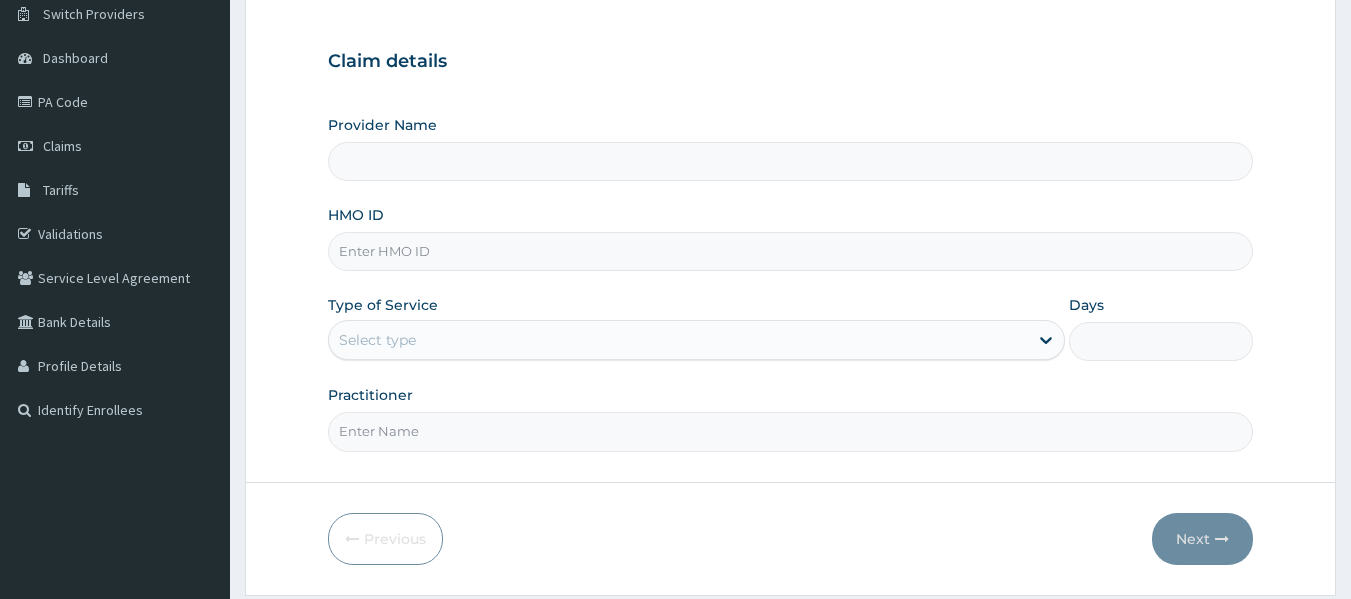 scroll, scrollTop: 160, scrollLeft: 0, axis: vertical 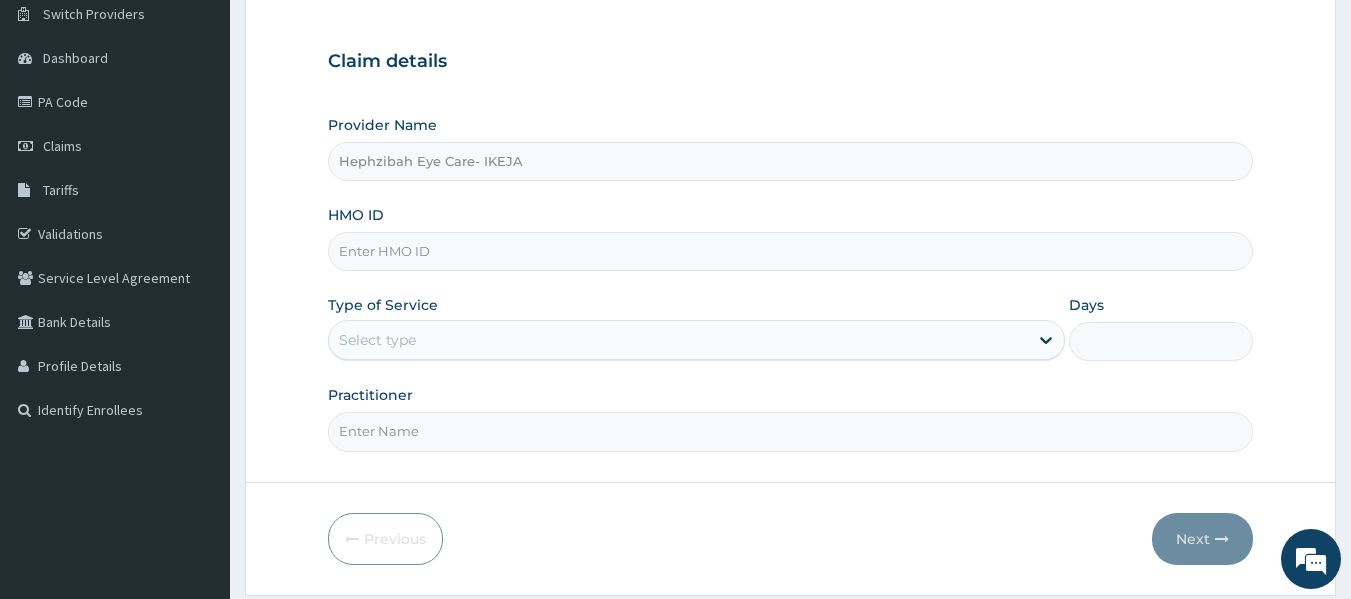 click on "HMO ID" at bounding box center (791, 251) 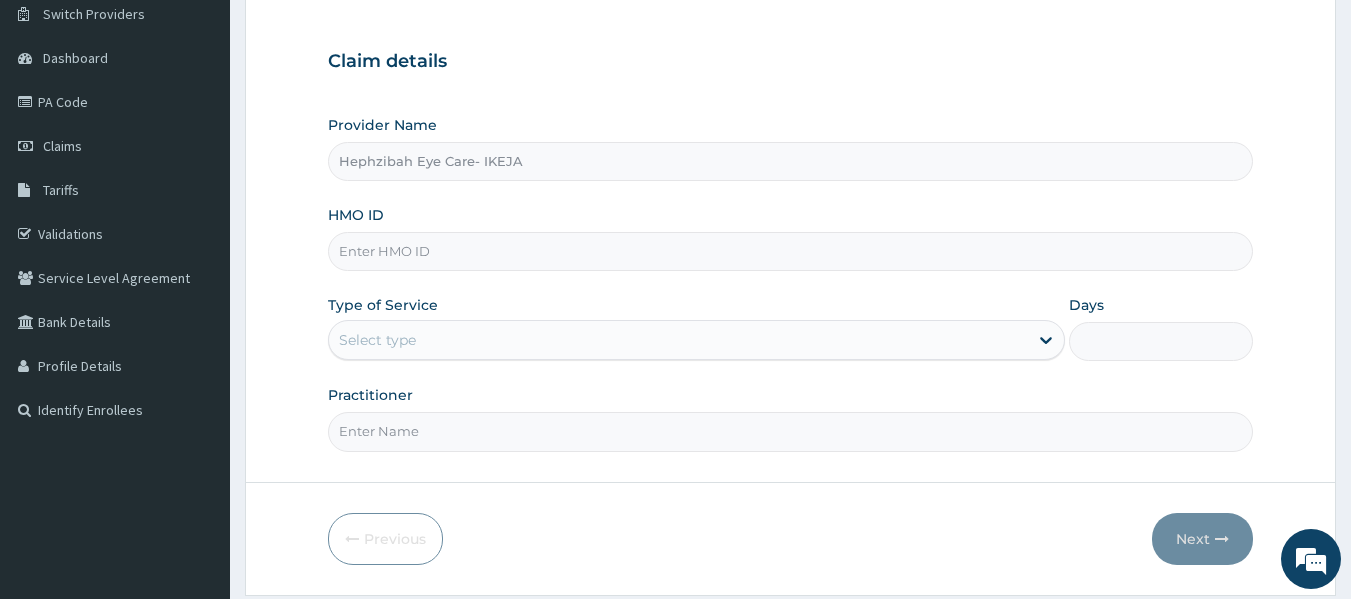 paste on "SRS/10195/A" 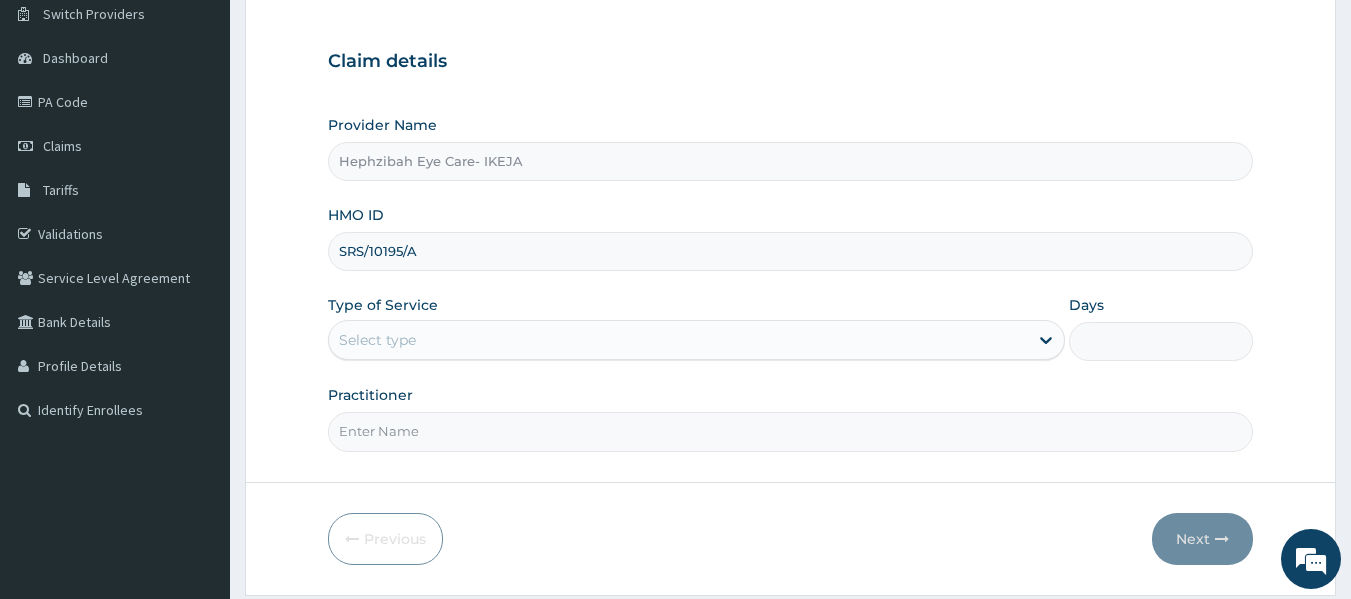 type on "SRS/10195/A" 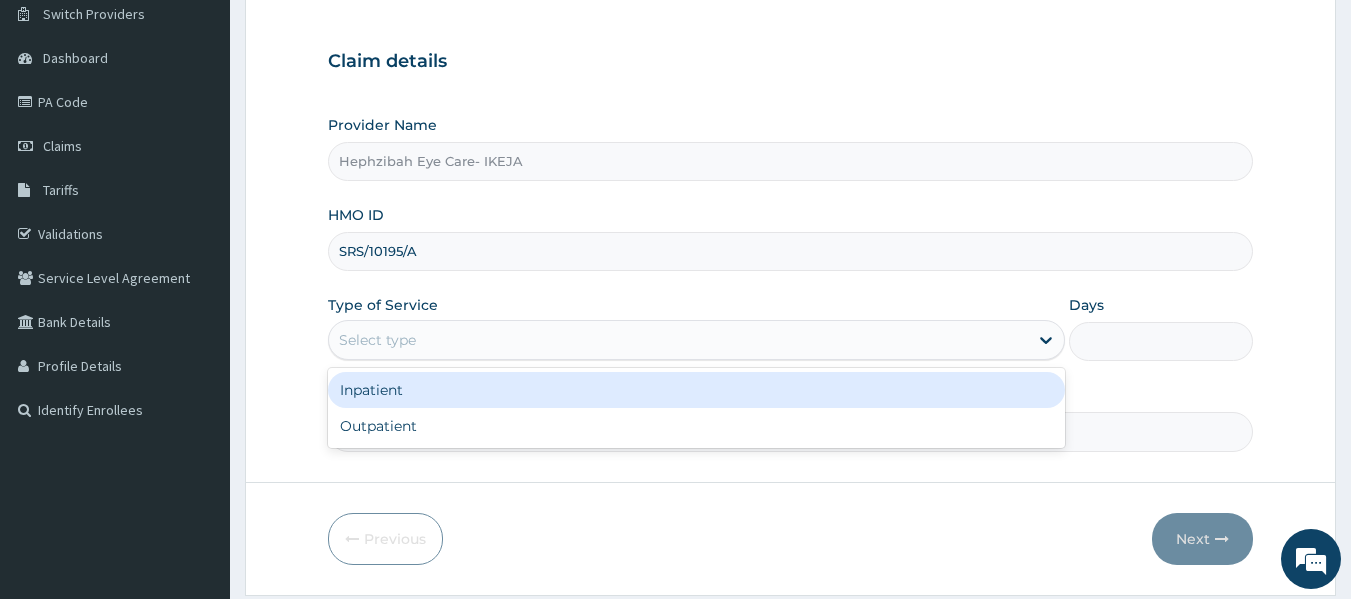 click on "Select type" at bounding box center [678, 340] 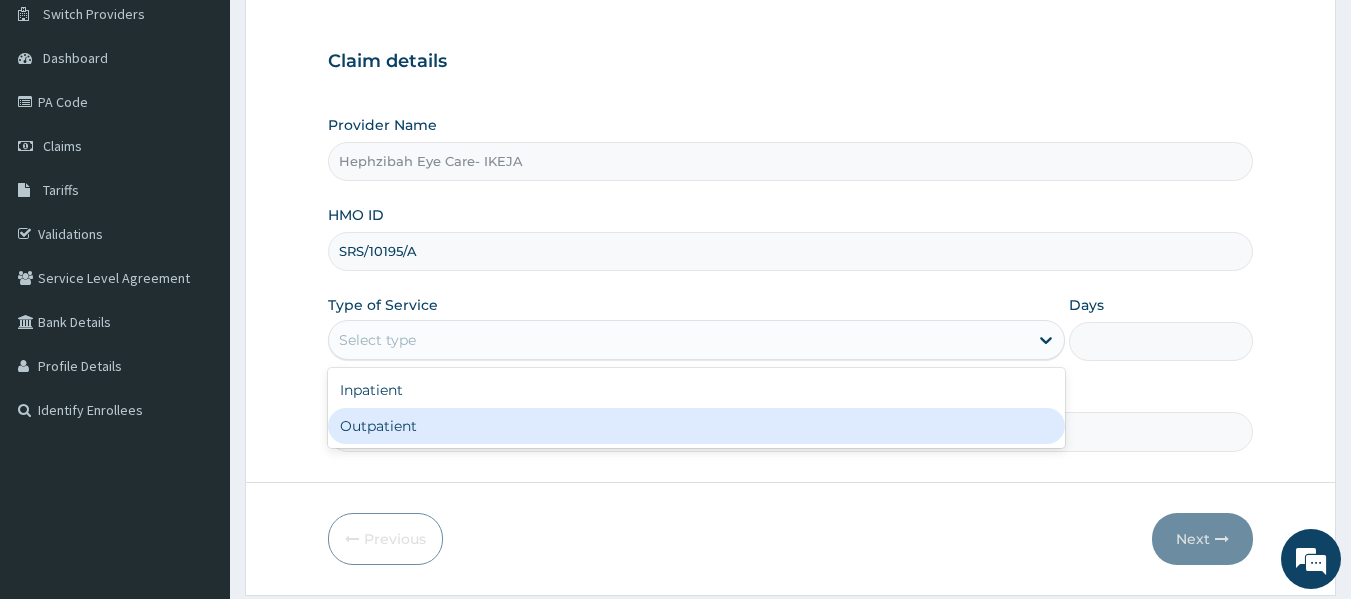 click on "Outpatient" at bounding box center [696, 426] 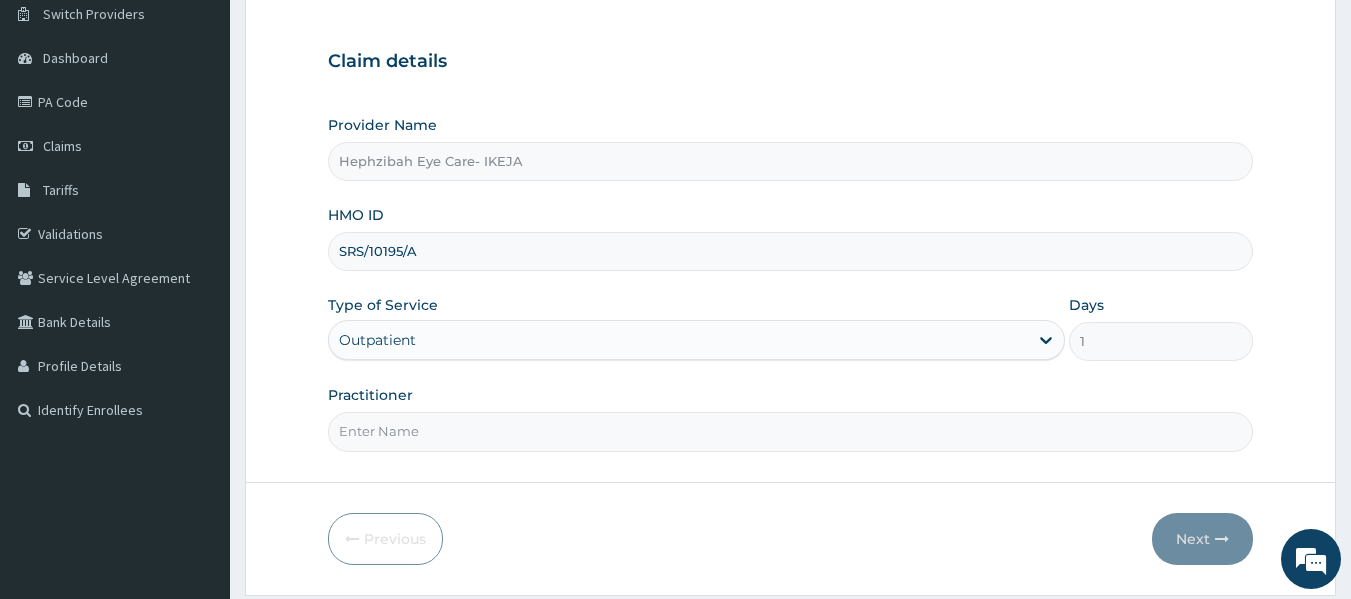 click on "Practitioner" at bounding box center (791, 431) 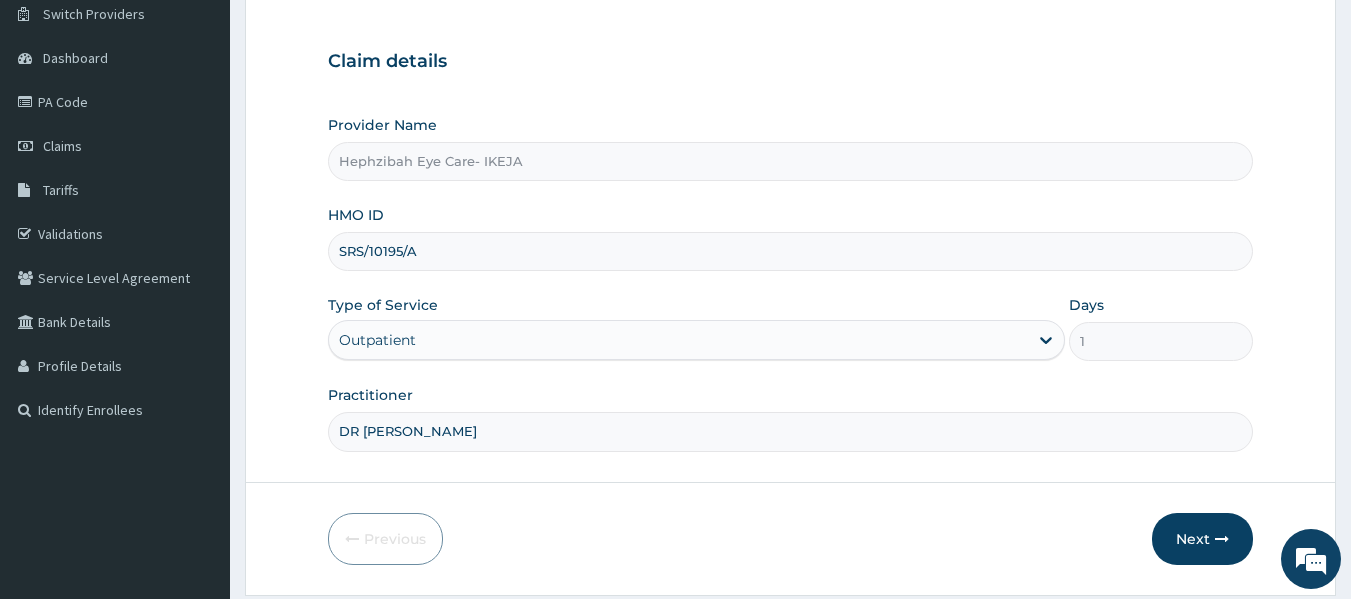 type on "DR PAULA" 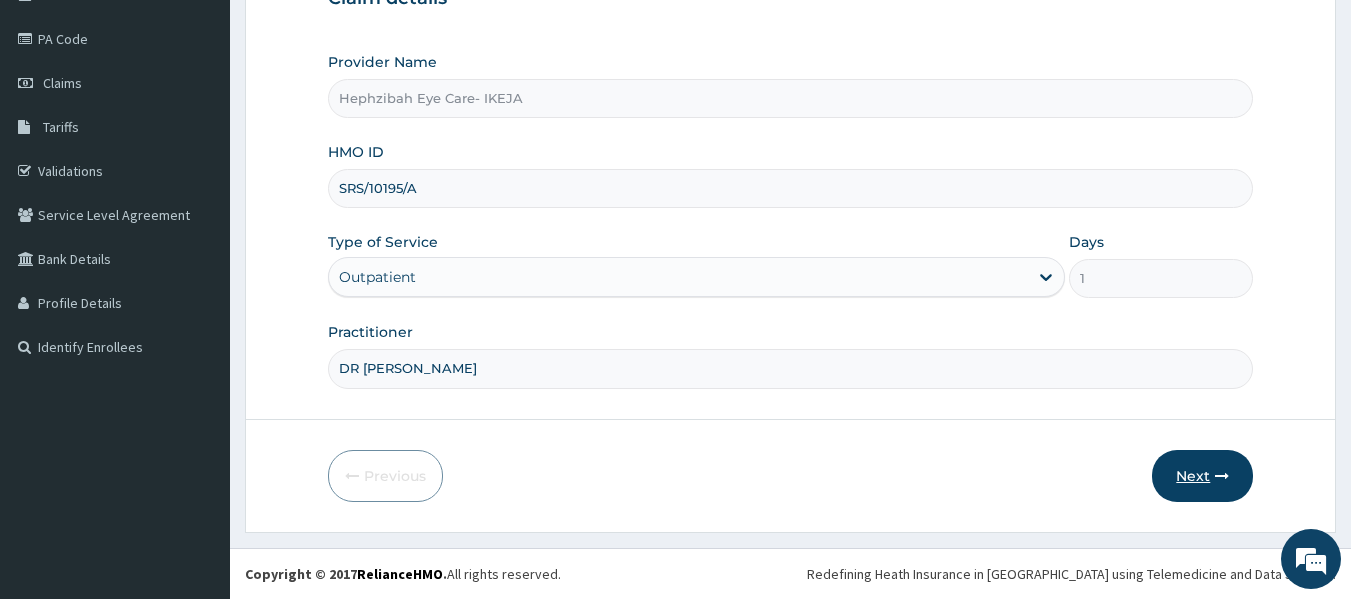 click on "Next" at bounding box center (1202, 476) 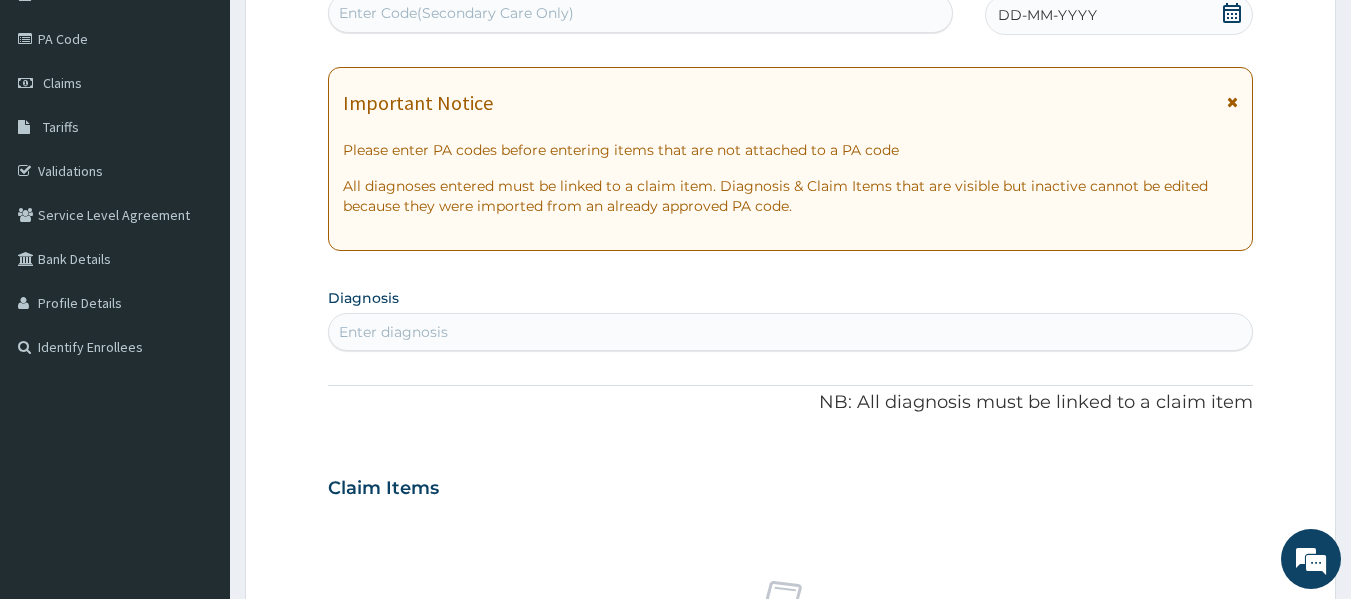 scroll, scrollTop: 0, scrollLeft: 0, axis: both 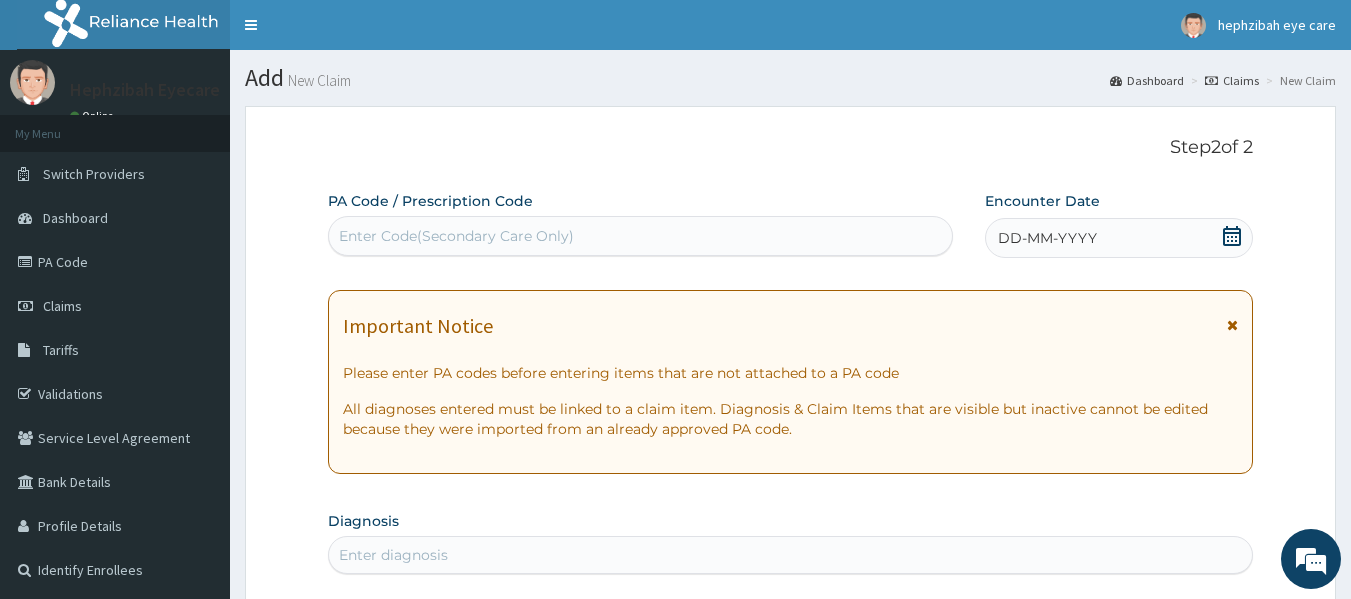 click on "Enter Code(Secondary Care Only)" at bounding box center [641, 236] 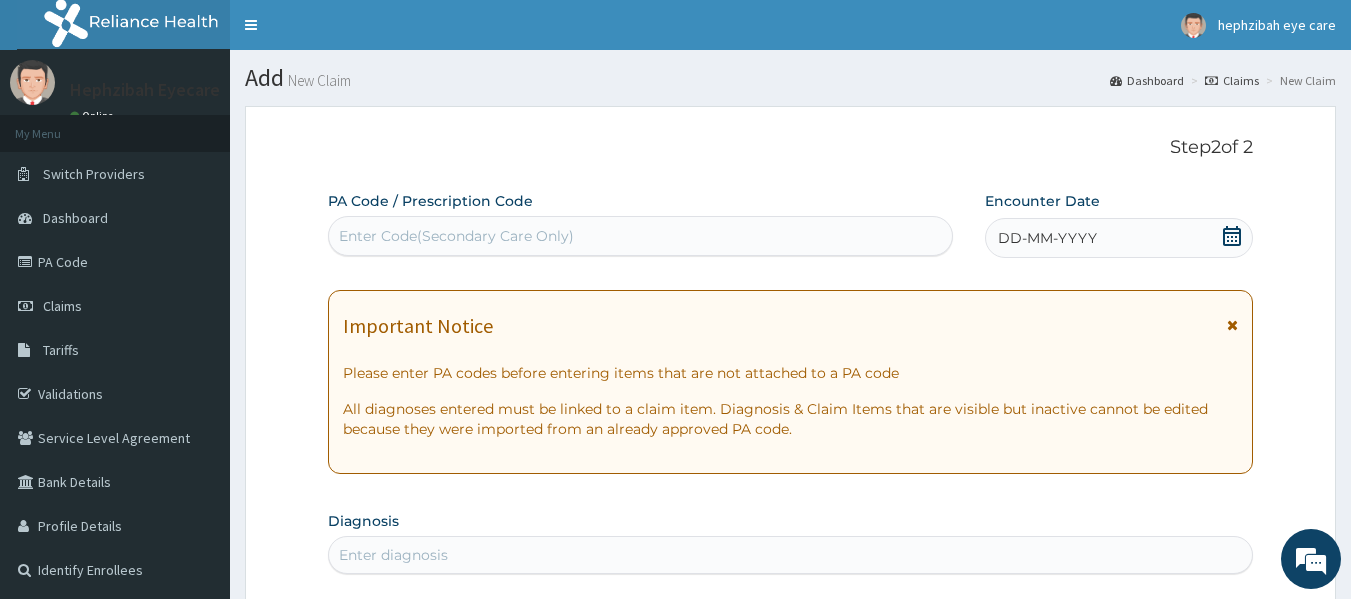 click on "Enter Code(Secondary Care Only)" at bounding box center (641, 236) 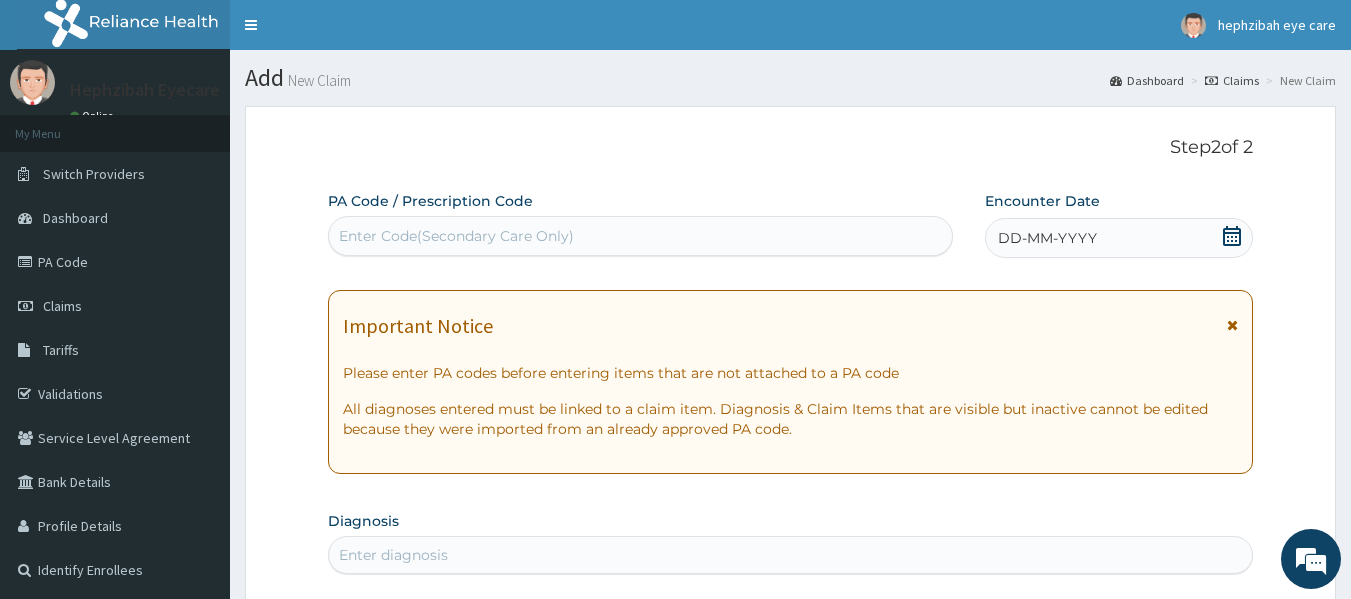 paste on "PA/6B1EFE" 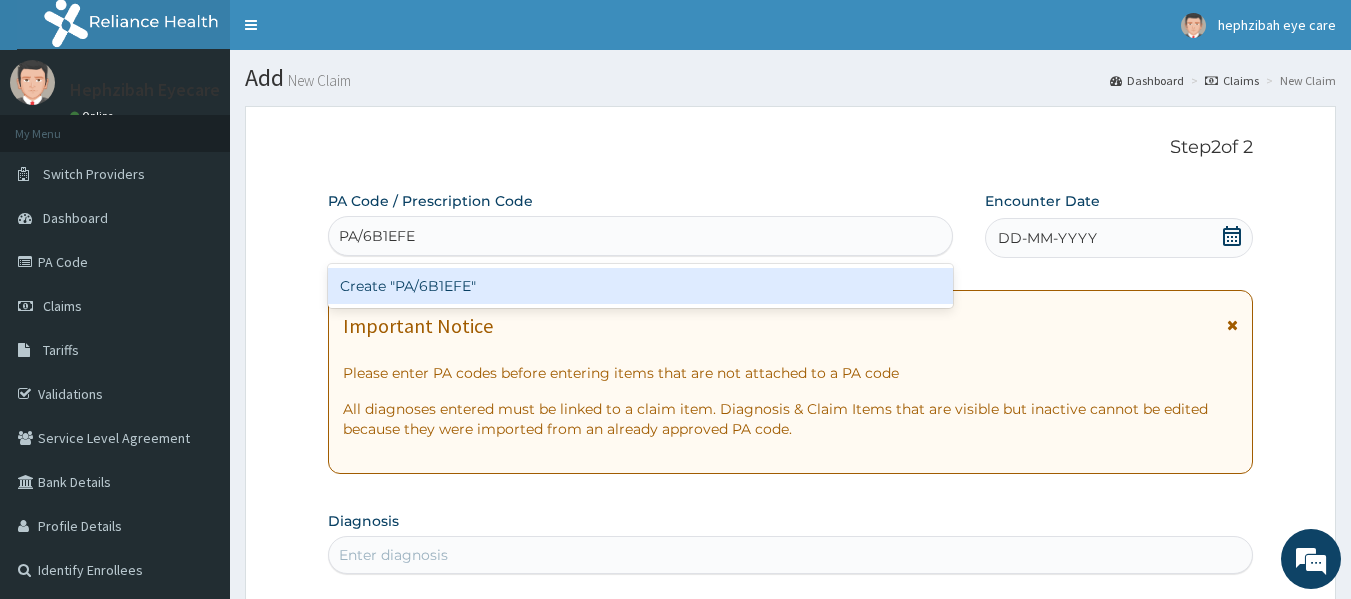 click on "Create "PA/6B1EFE"" at bounding box center [641, 286] 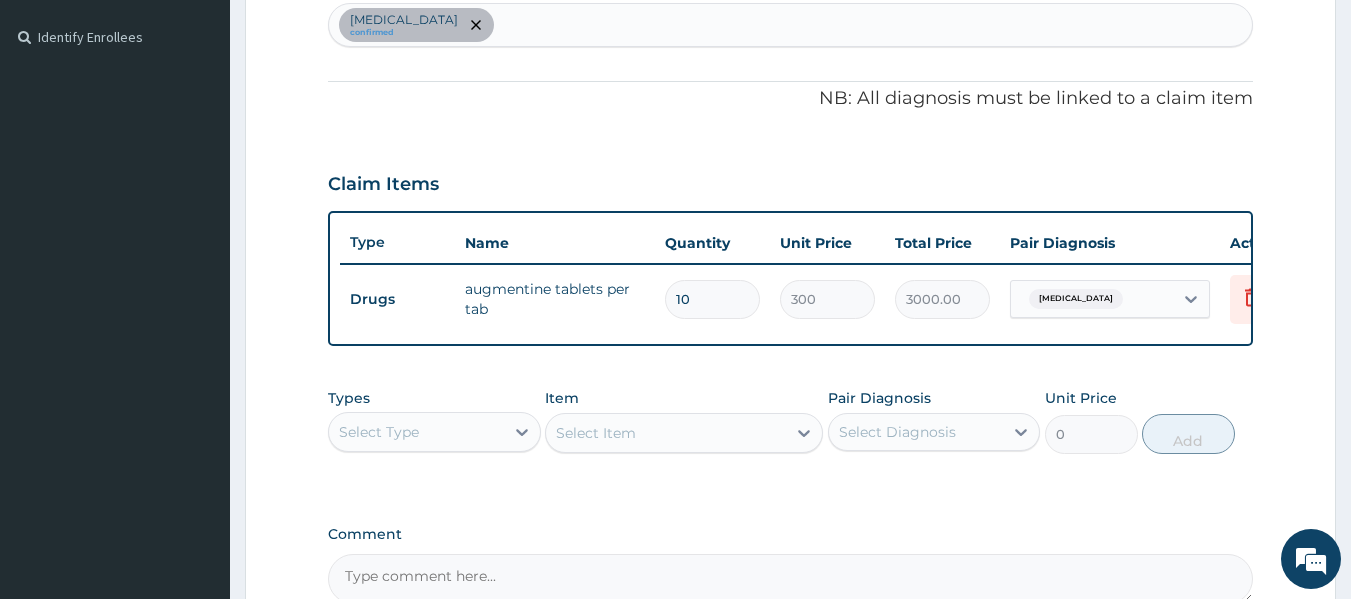 scroll, scrollTop: 763, scrollLeft: 0, axis: vertical 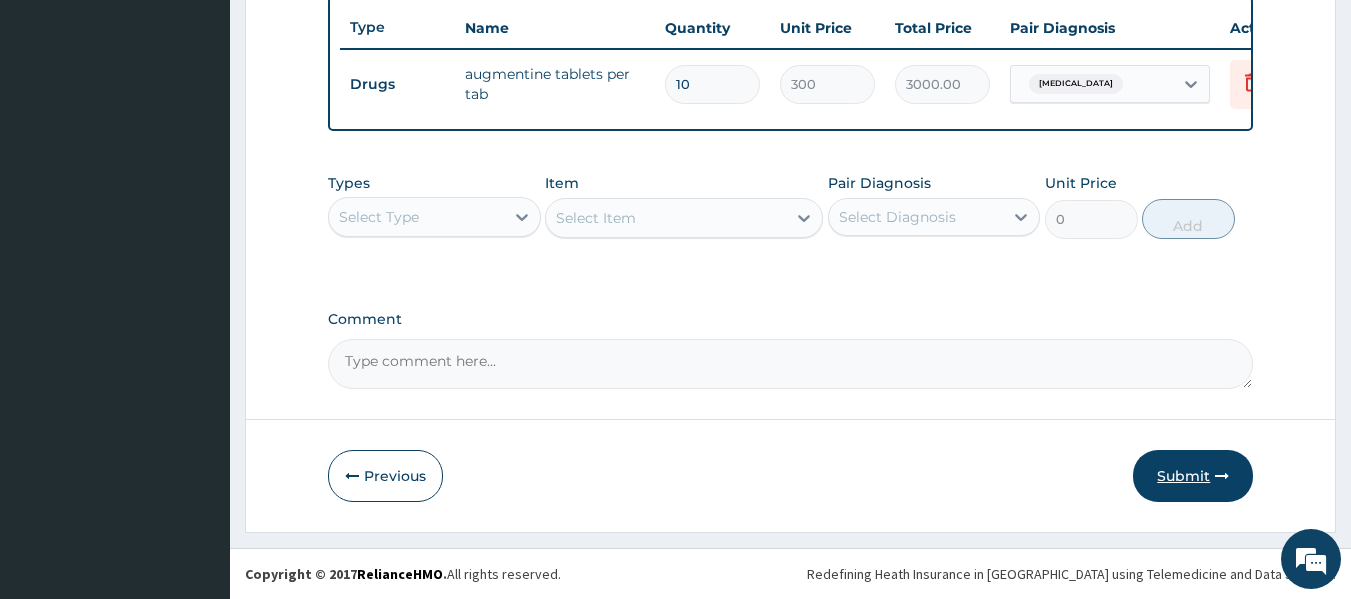 click on "Submit" at bounding box center [1193, 476] 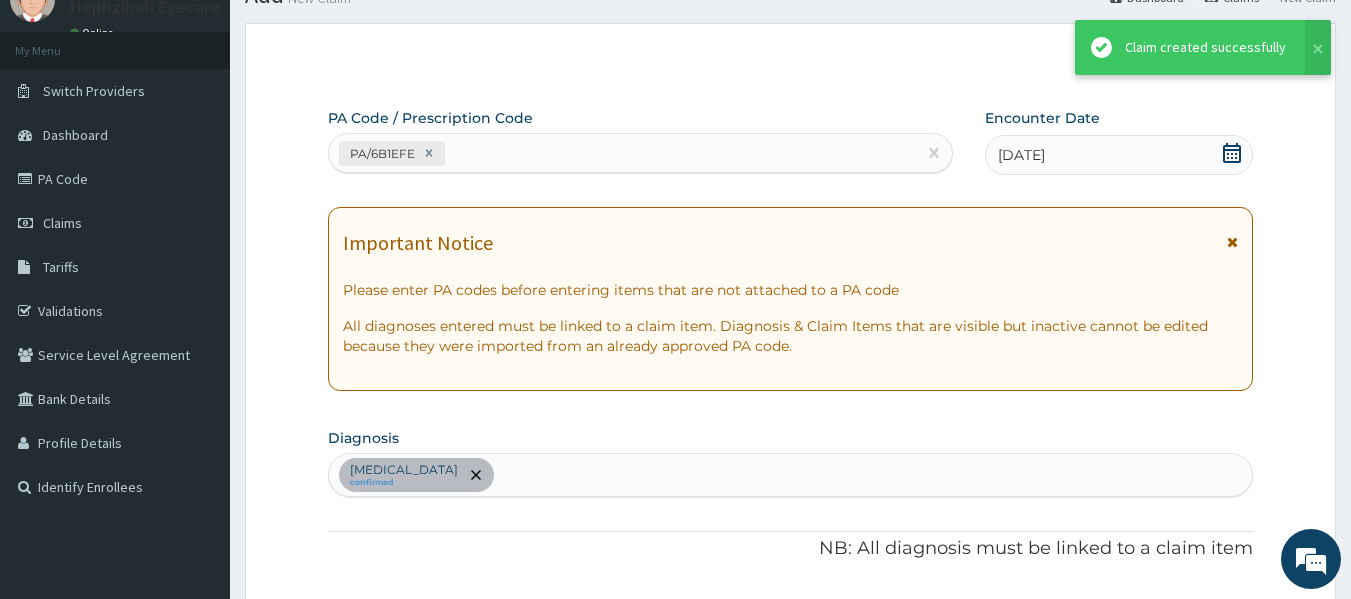 scroll, scrollTop: 763, scrollLeft: 0, axis: vertical 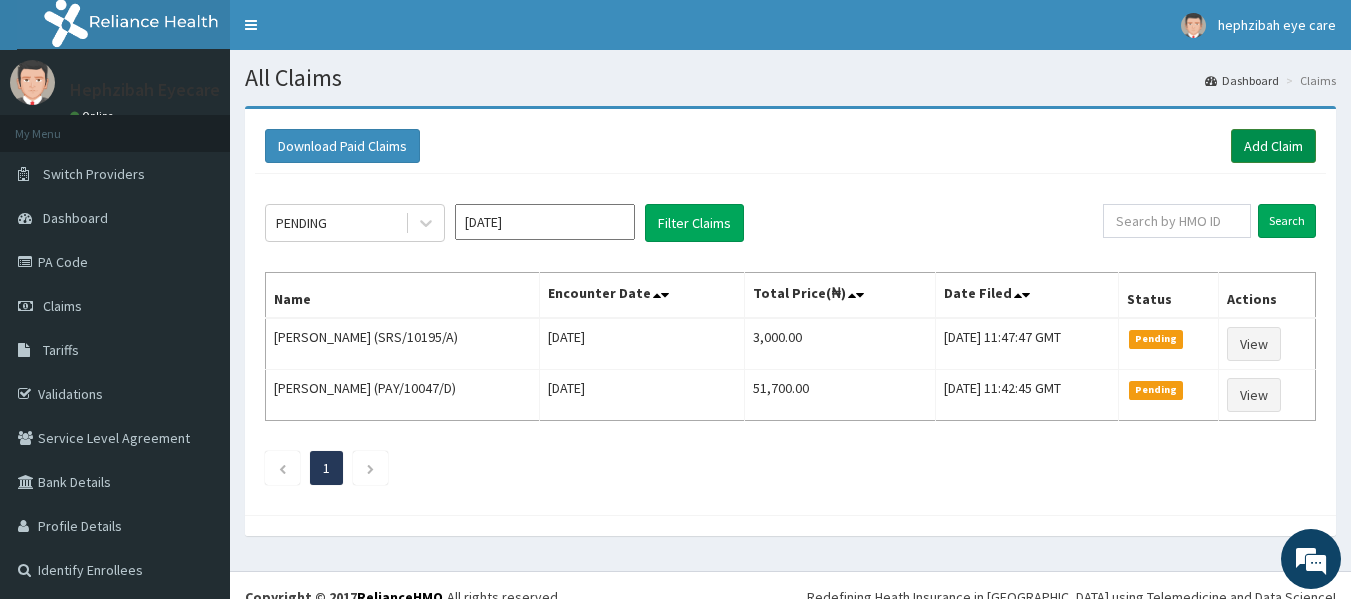 click on "Add Claim" at bounding box center (1273, 146) 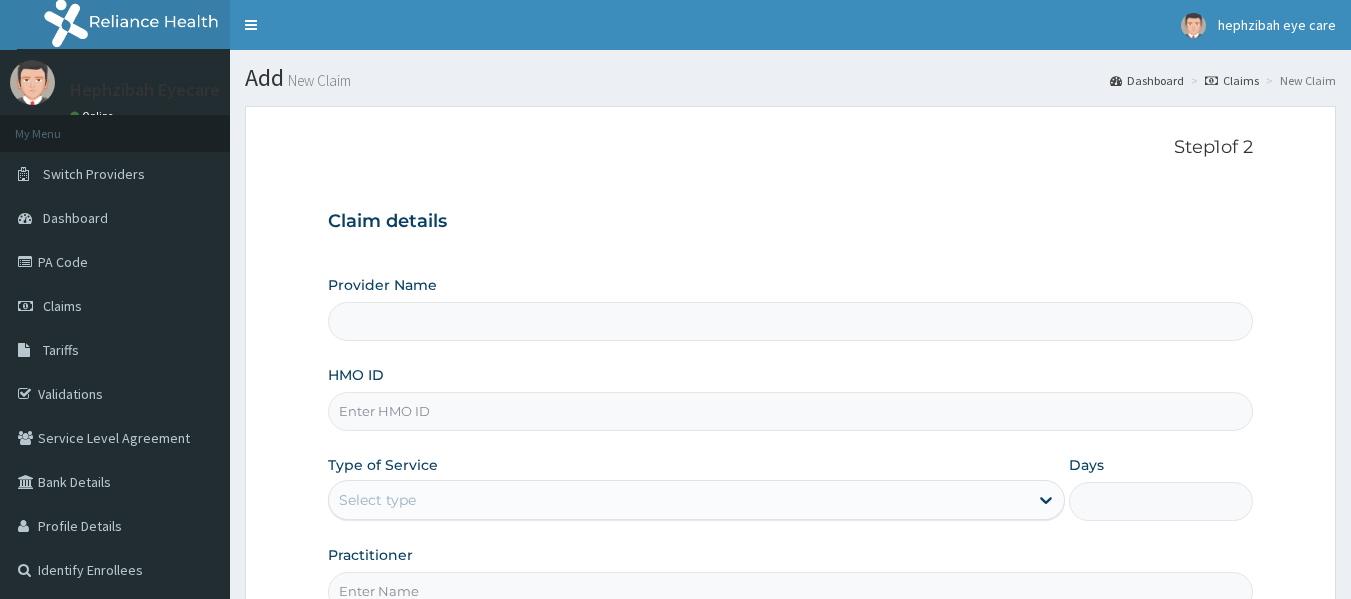 scroll, scrollTop: 0, scrollLeft: 0, axis: both 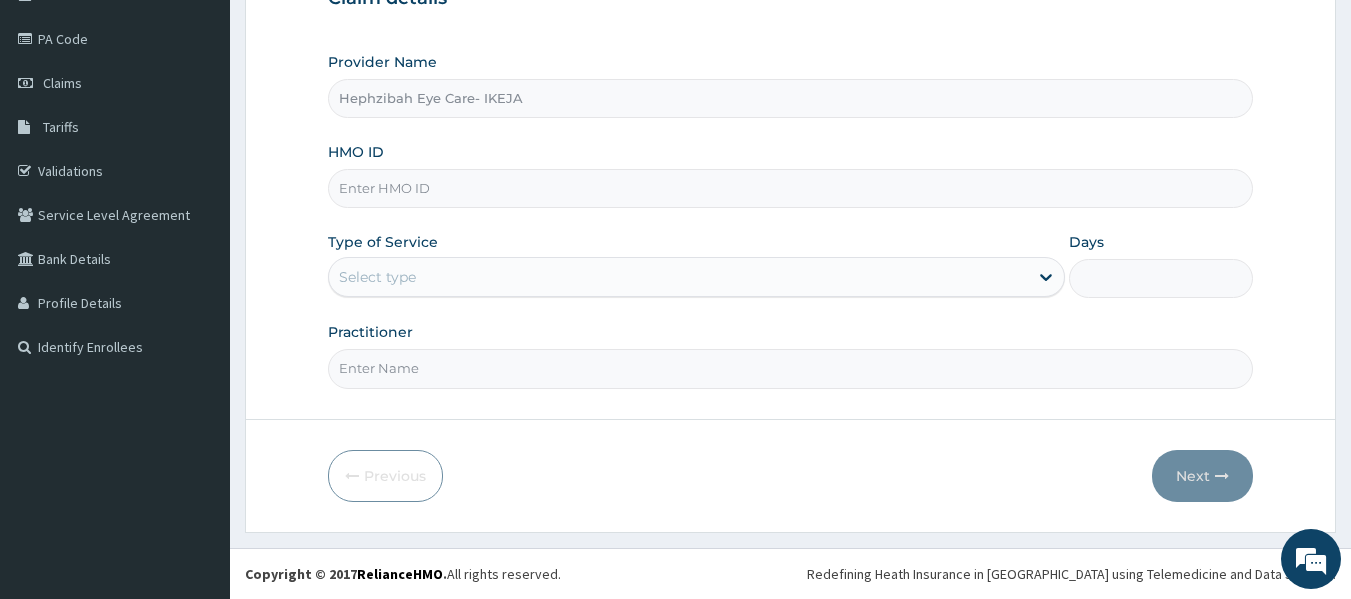 click on "HMO ID" at bounding box center (791, 188) 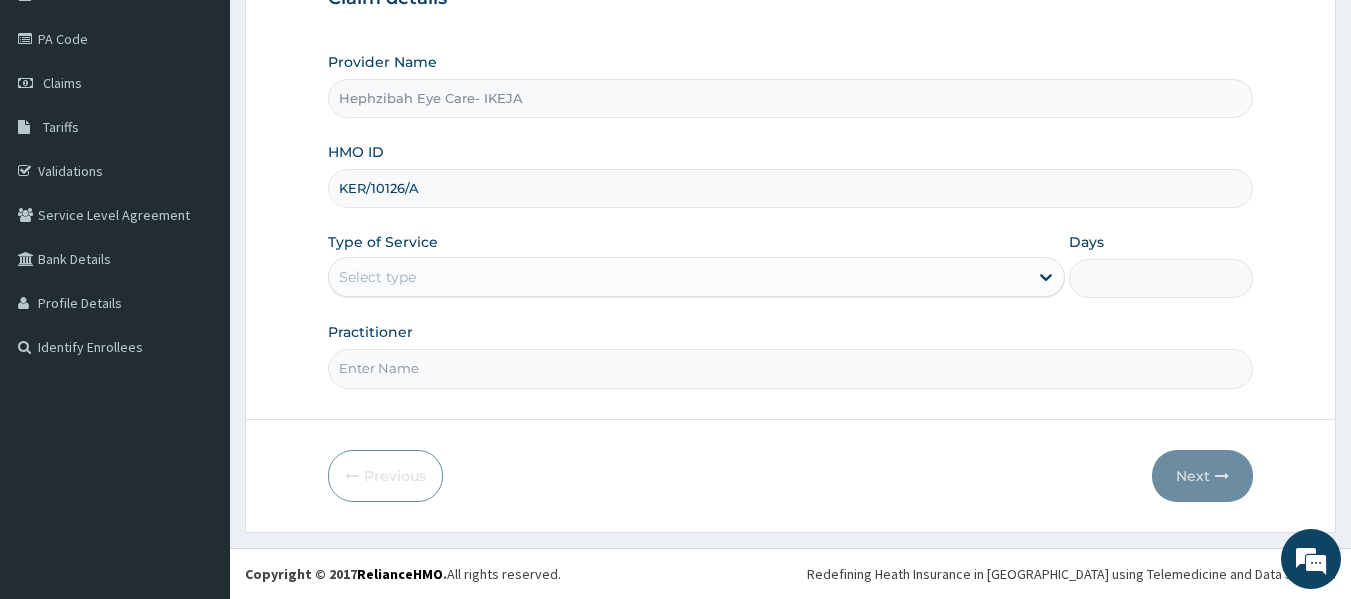 type on "KER/10126/A" 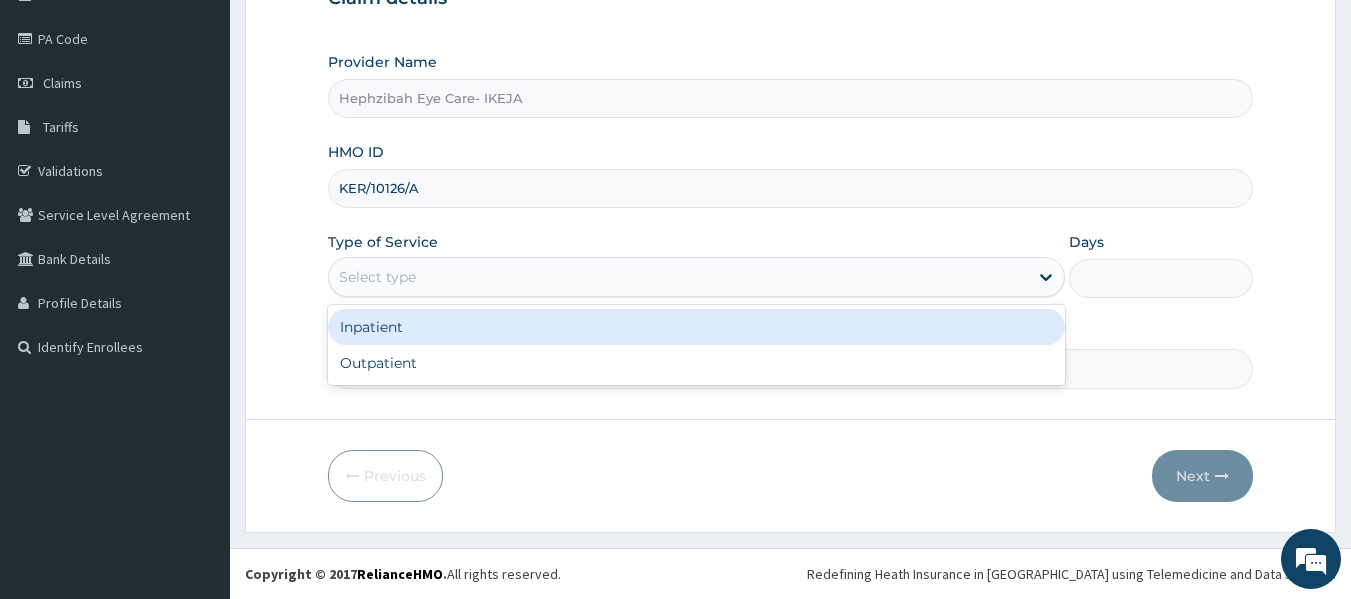 click on "Select type" at bounding box center [678, 277] 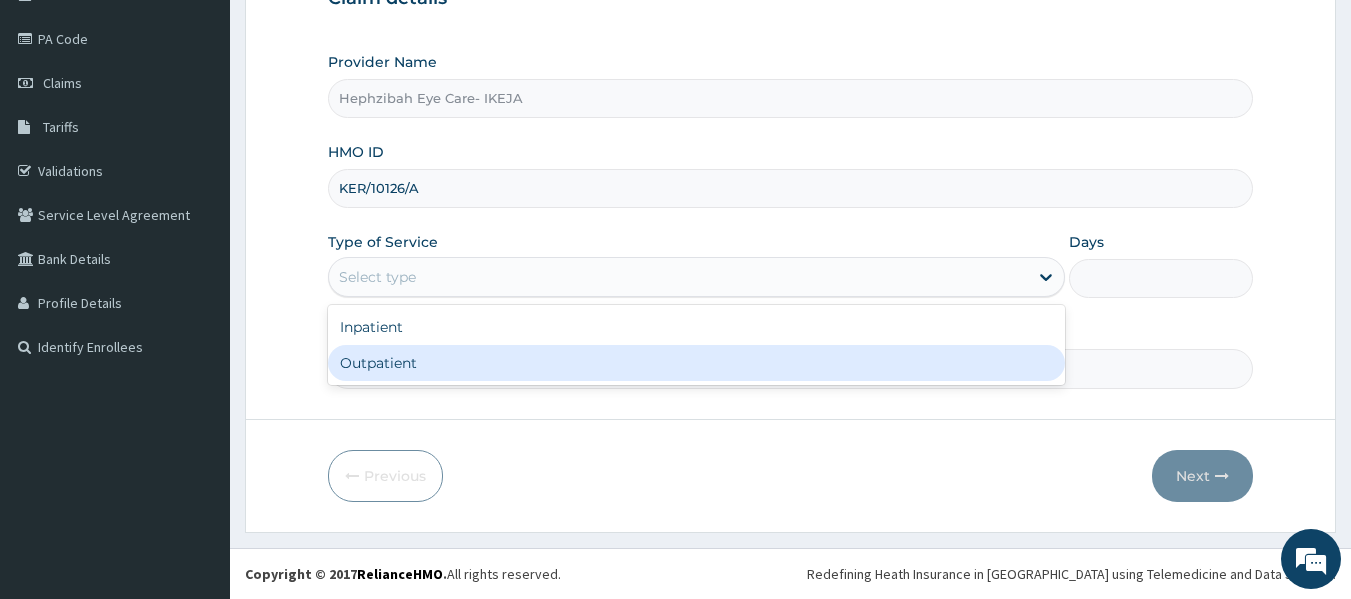 click on "Outpatient" at bounding box center [696, 363] 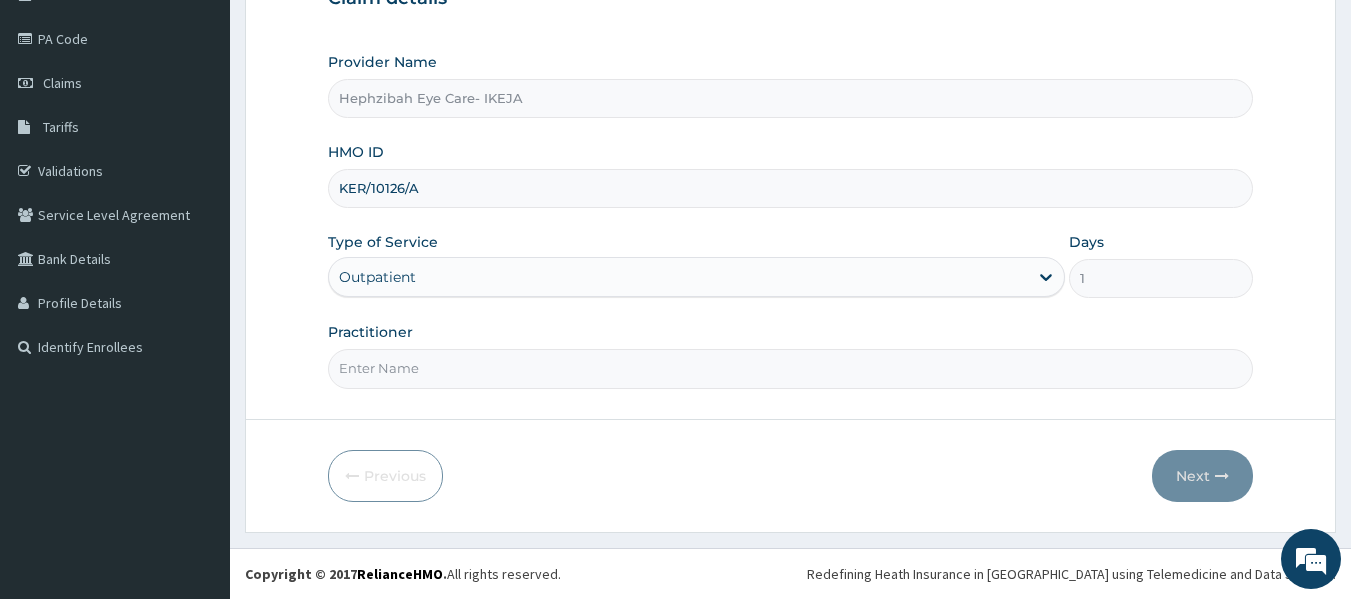 click on "Practitioner" at bounding box center (791, 368) 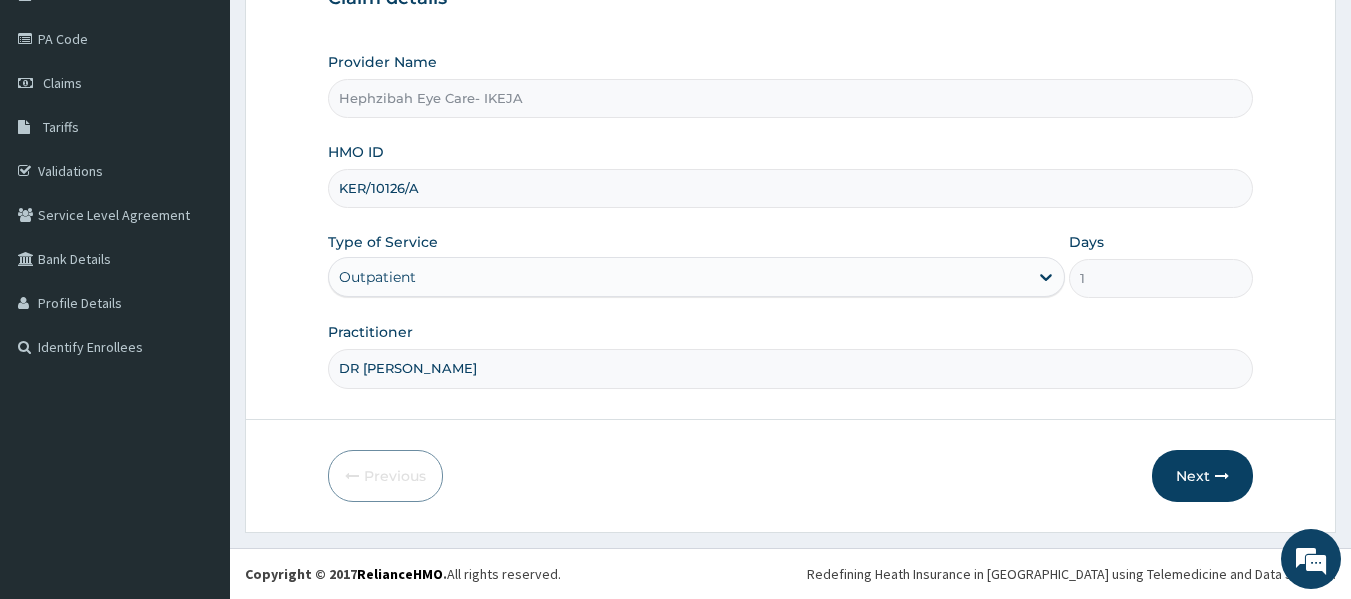 type on "DR PAULA" 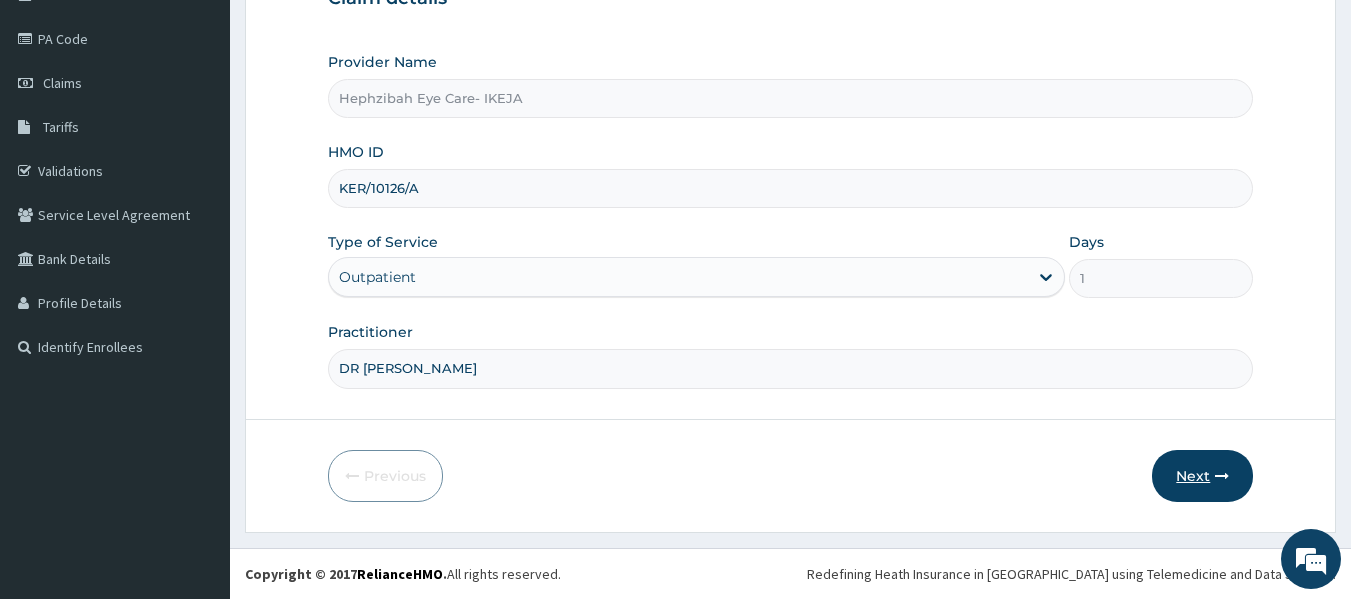 click on "Next" at bounding box center [1202, 476] 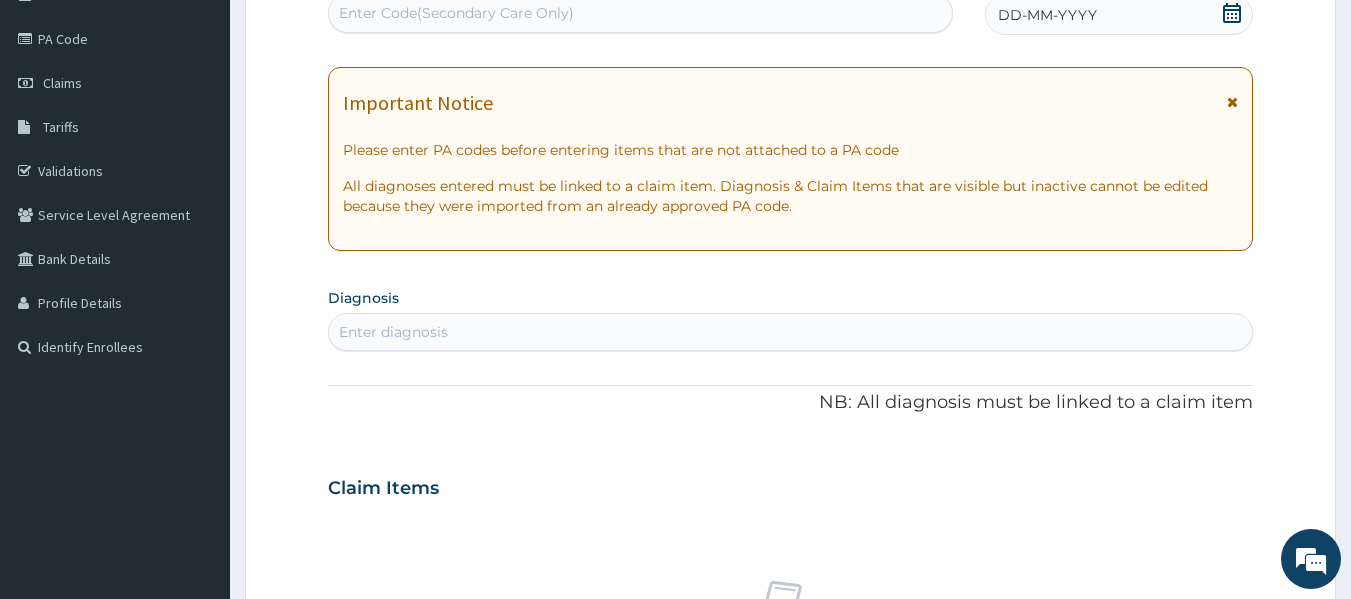 scroll, scrollTop: 89, scrollLeft: 0, axis: vertical 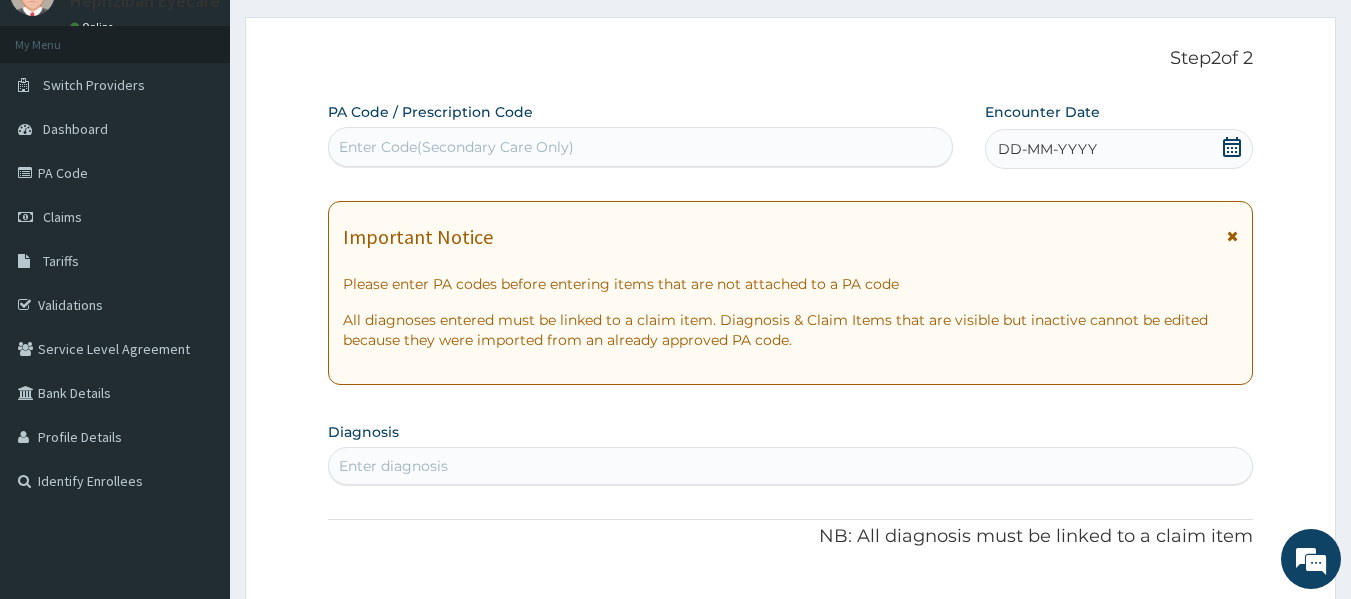 click on "Enter Code(Secondary Care Only)" at bounding box center (641, 147) 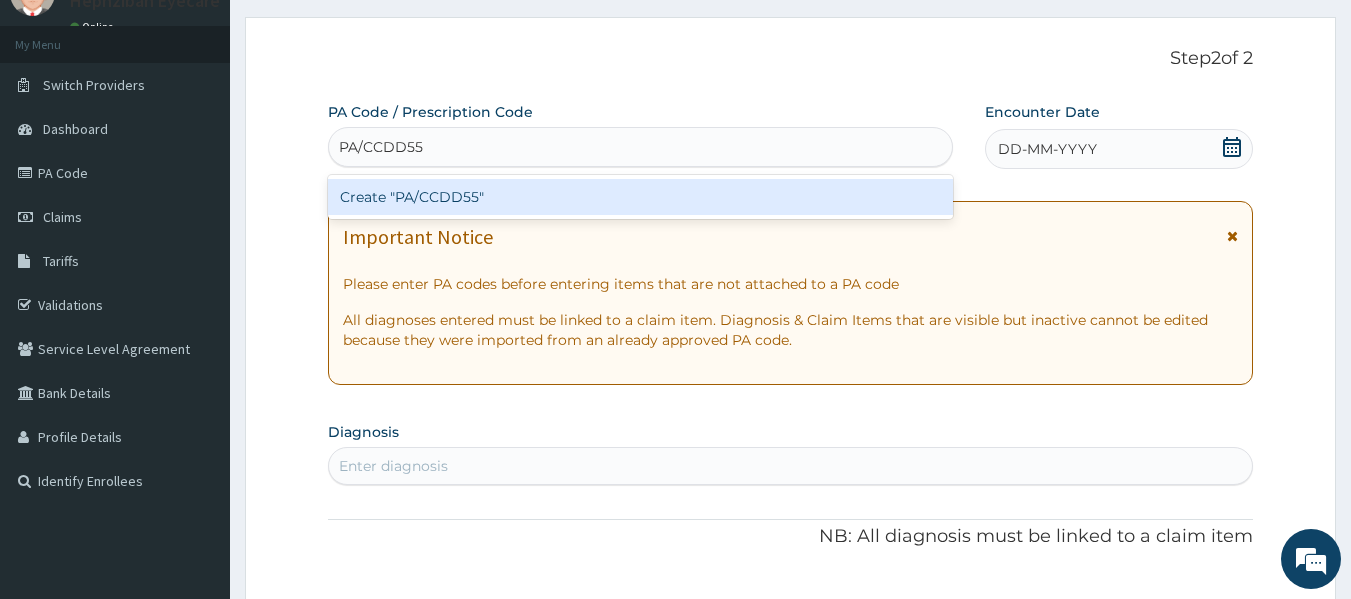 click on "Create "PA/CCDD55"" at bounding box center [641, 197] 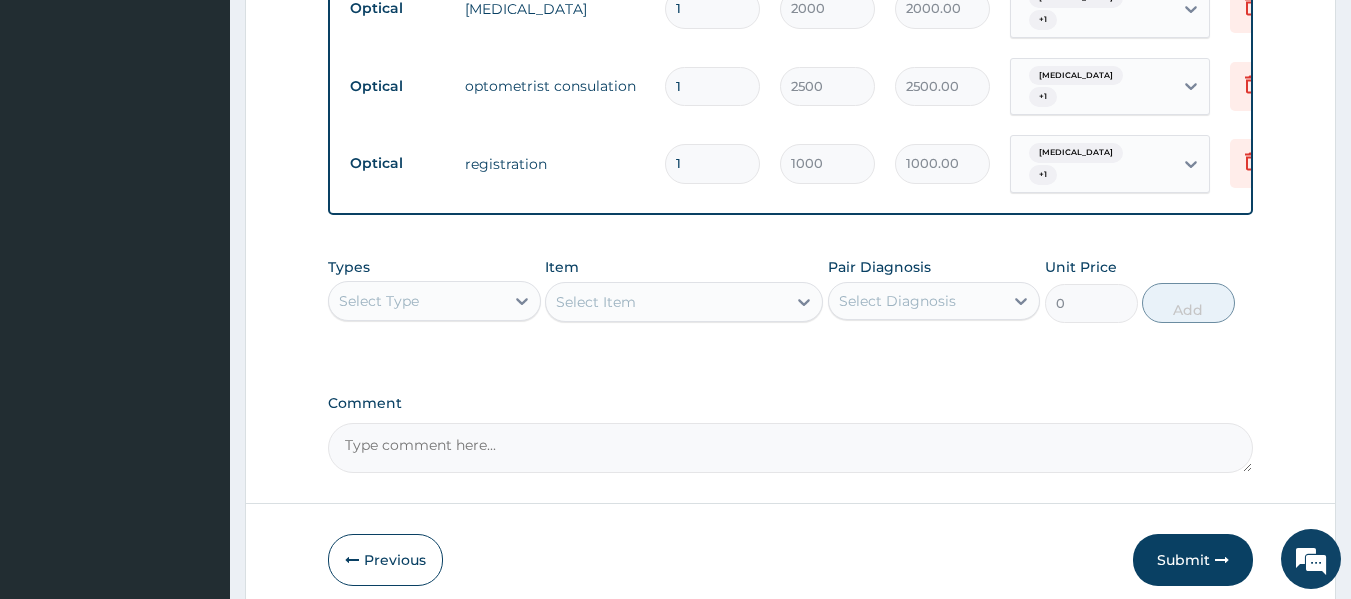 scroll, scrollTop: 1108, scrollLeft: 0, axis: vertical 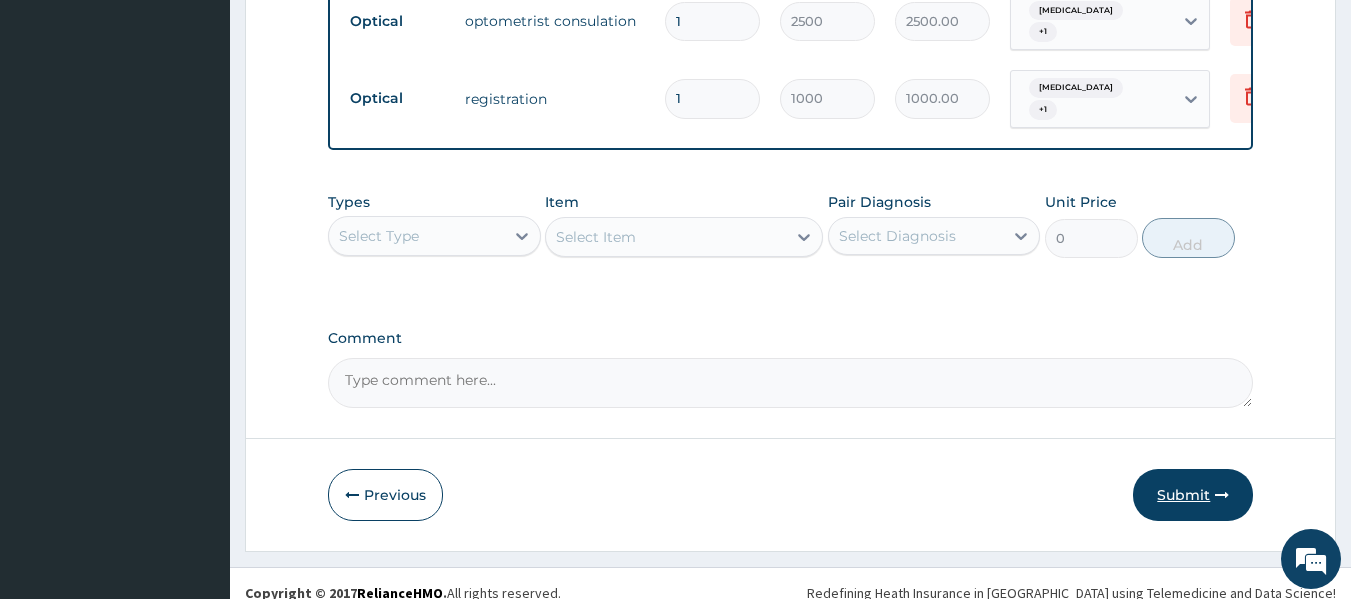 click on "Submit" at bounding box center [1193, 495] 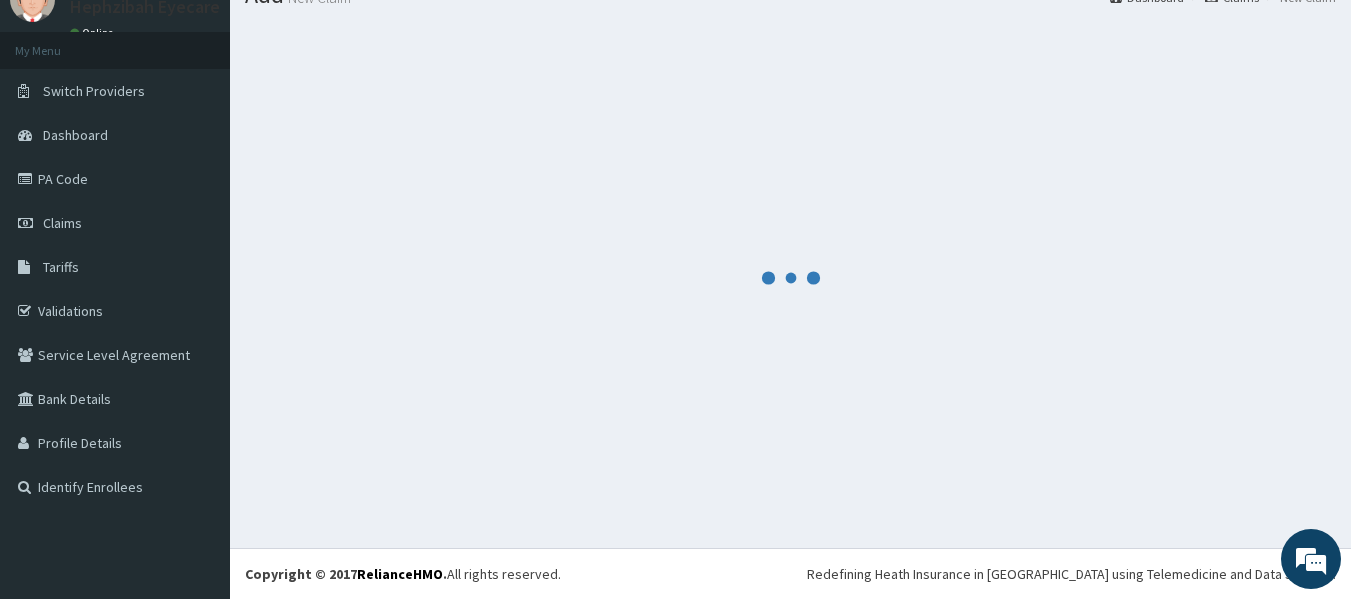 scroll, scrollTop: 1108, scrollLeft: 0, axis: vertical 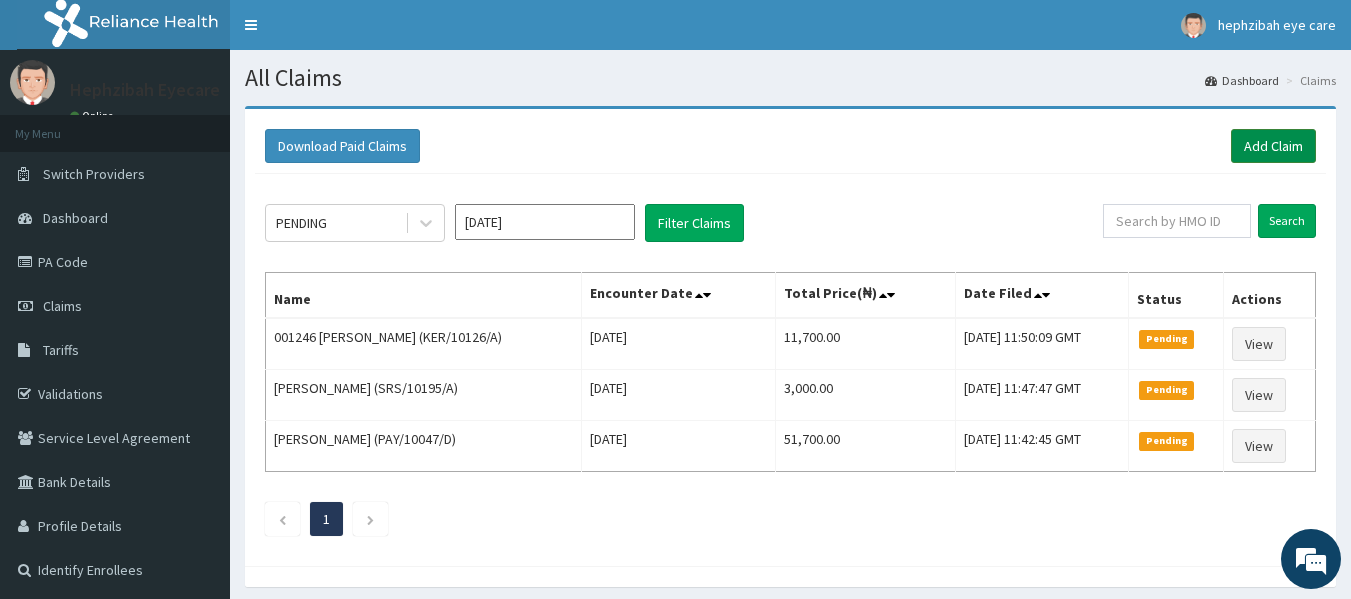 click on "Add Claim" at bounding box center (1273, 146) 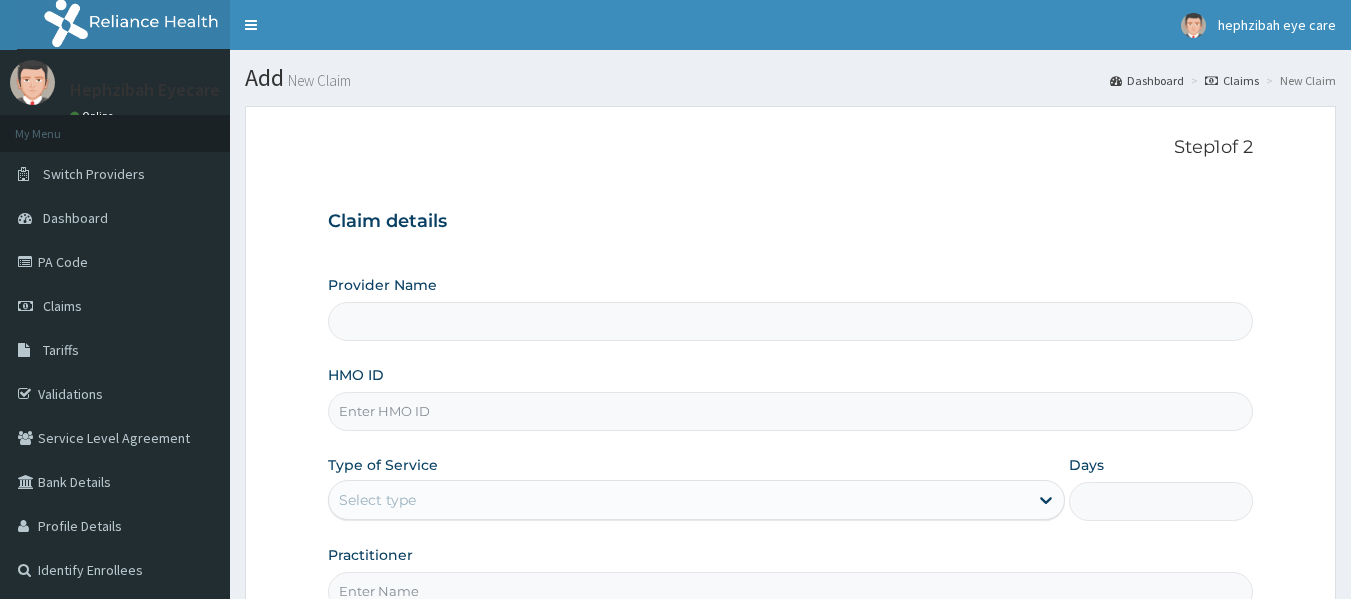 type on "Hephzibah Eye Care- IKEJA" 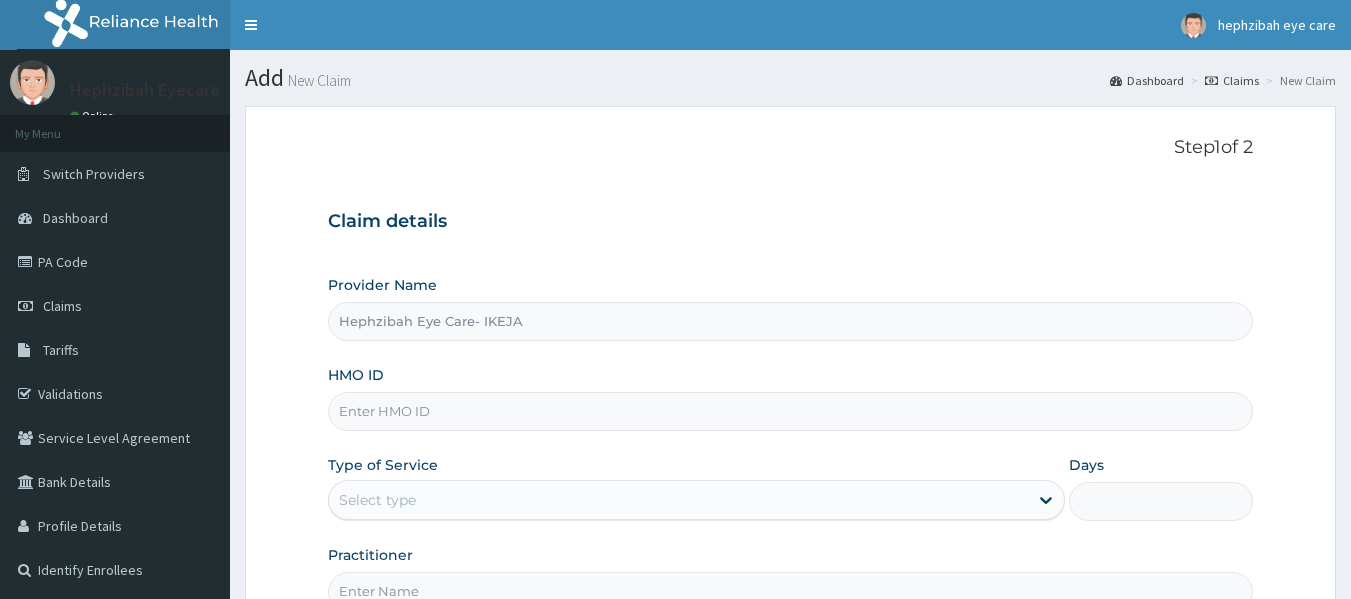 scroll, scrollTop: 154, scrollLeft: 0, axis: vertical 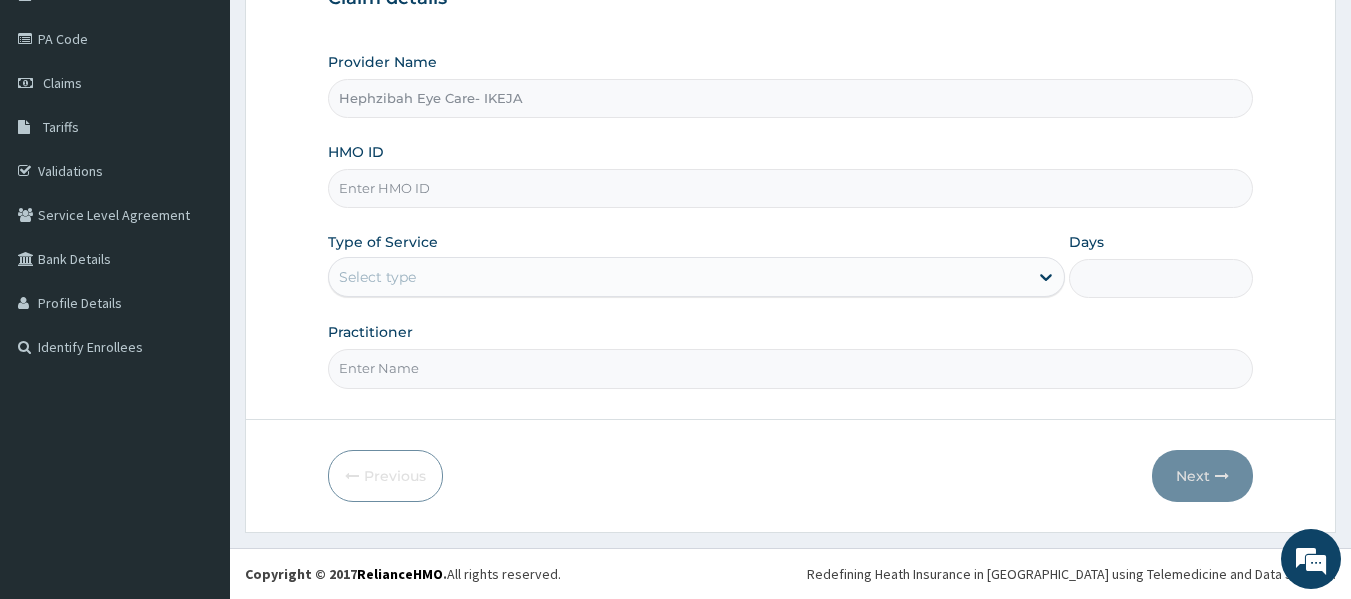 click on "HMO ID" at bounding box center (791, 188) 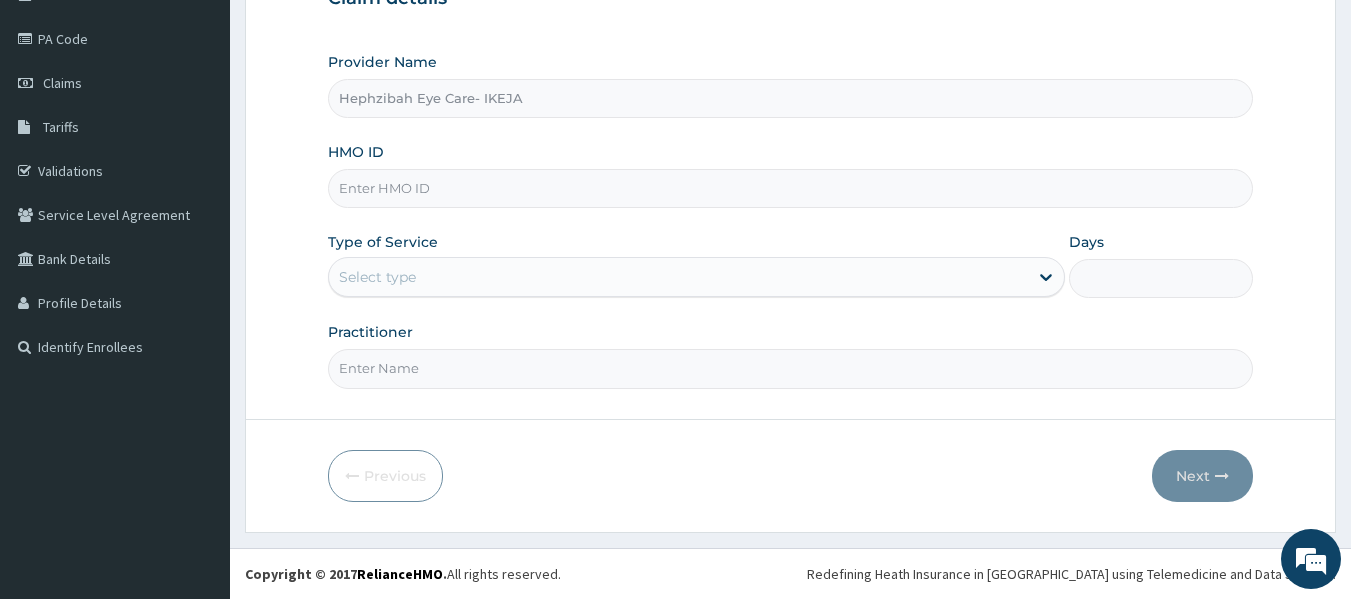 scroll, scrollTop: 0, scrollLeft: 0, axis: both 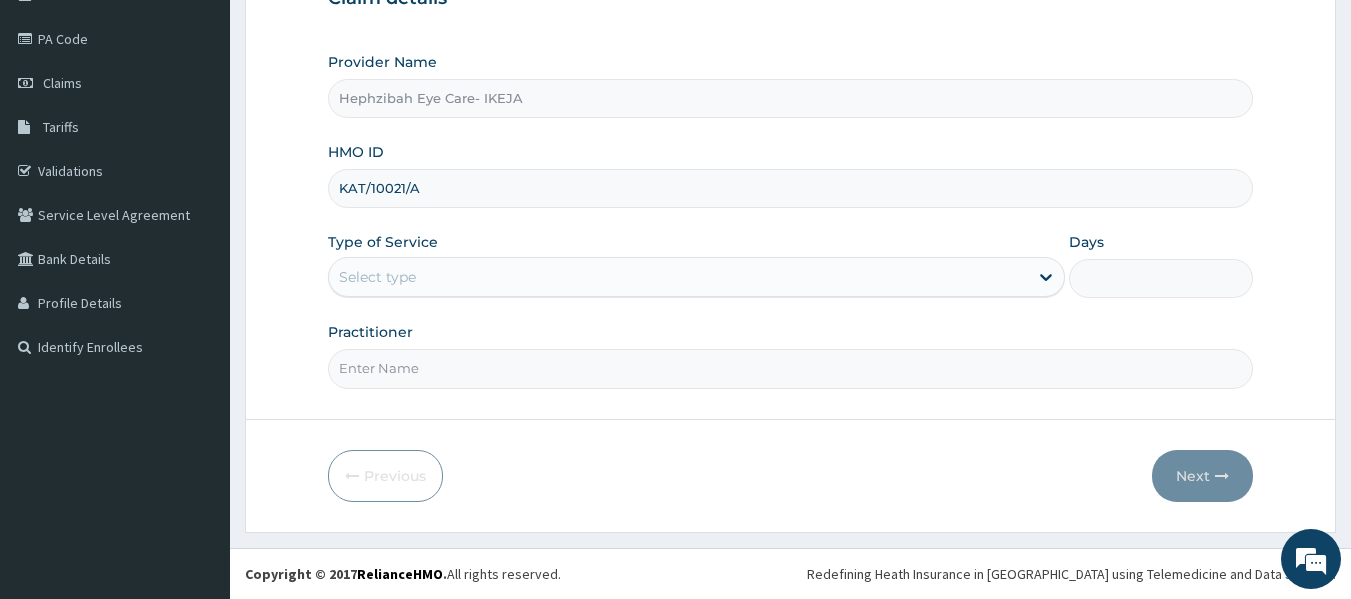 type on "KAT/10021/A" 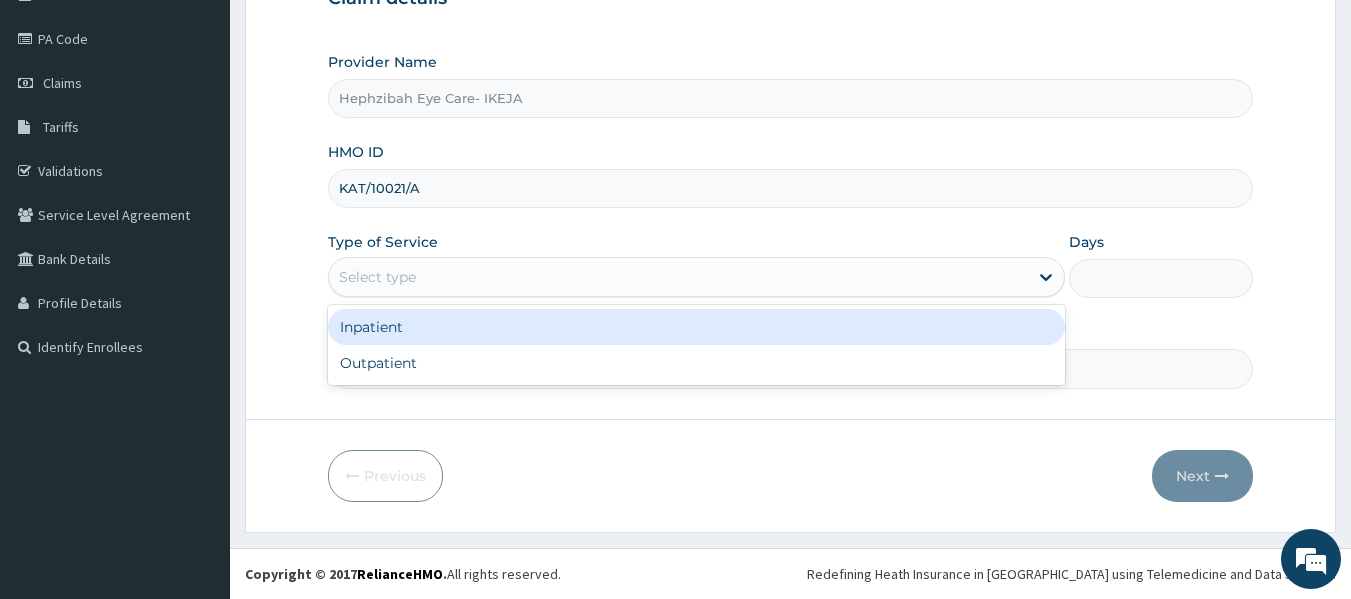 click on "Select type" at bounding box center (678, 277) 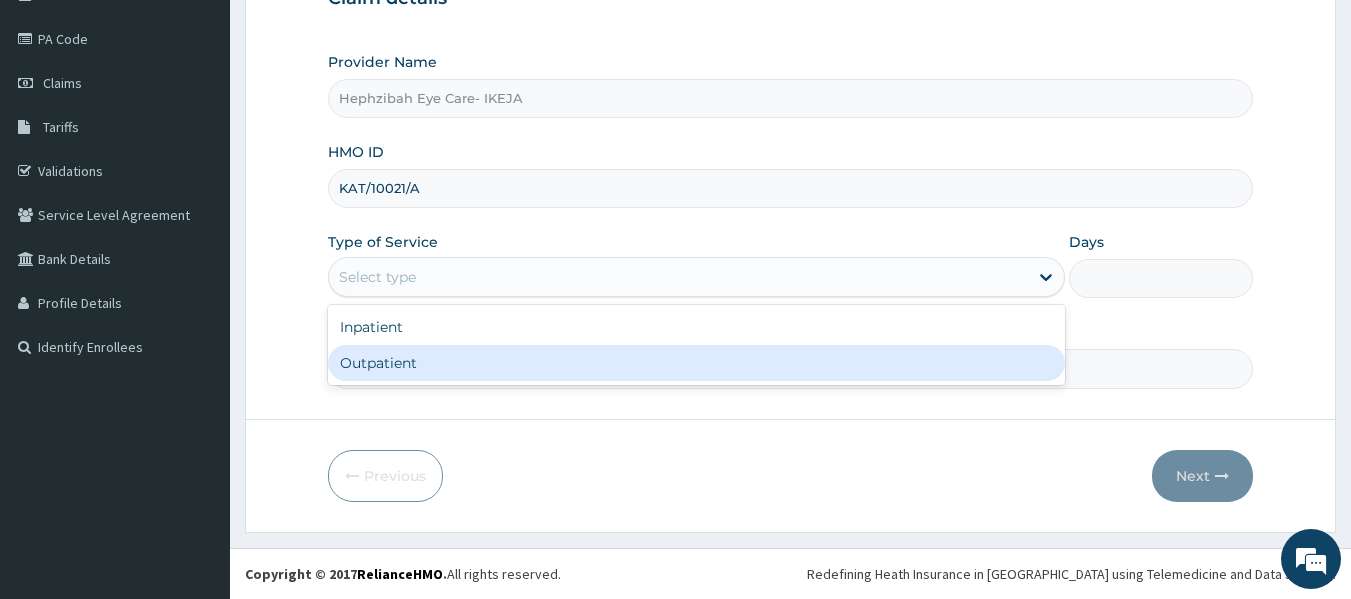 click on "Outpatient" at bounding box center (696, 363) 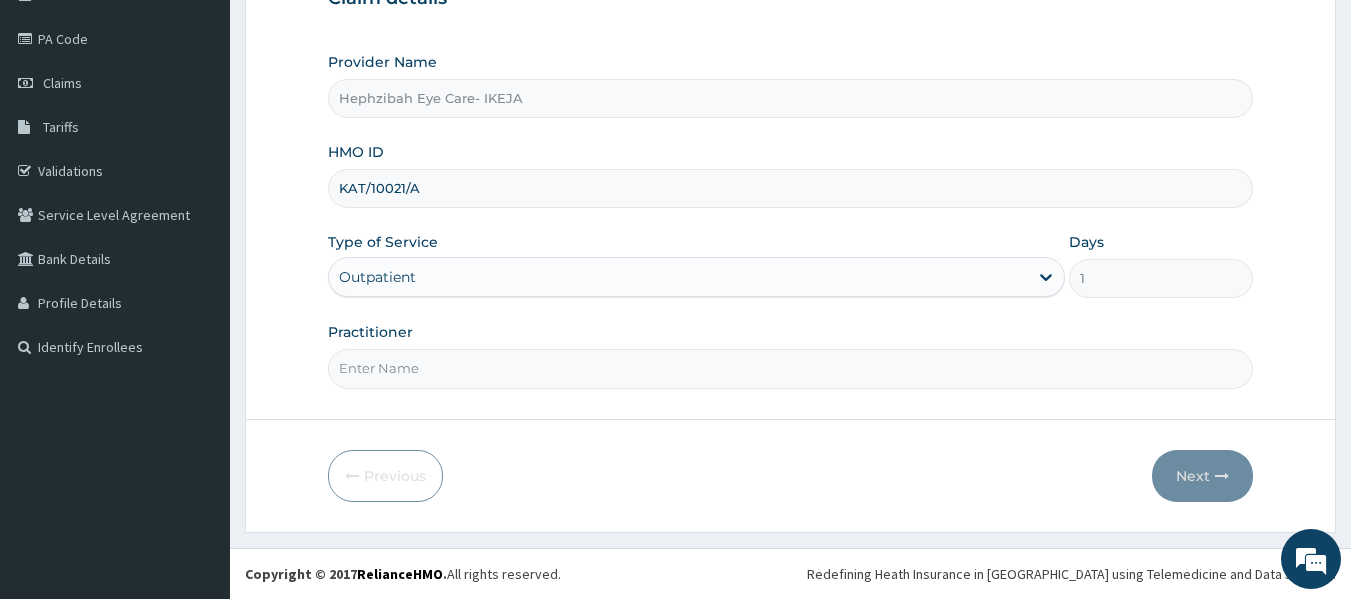 click on "Practitioner" at bounding box center [791, 368] 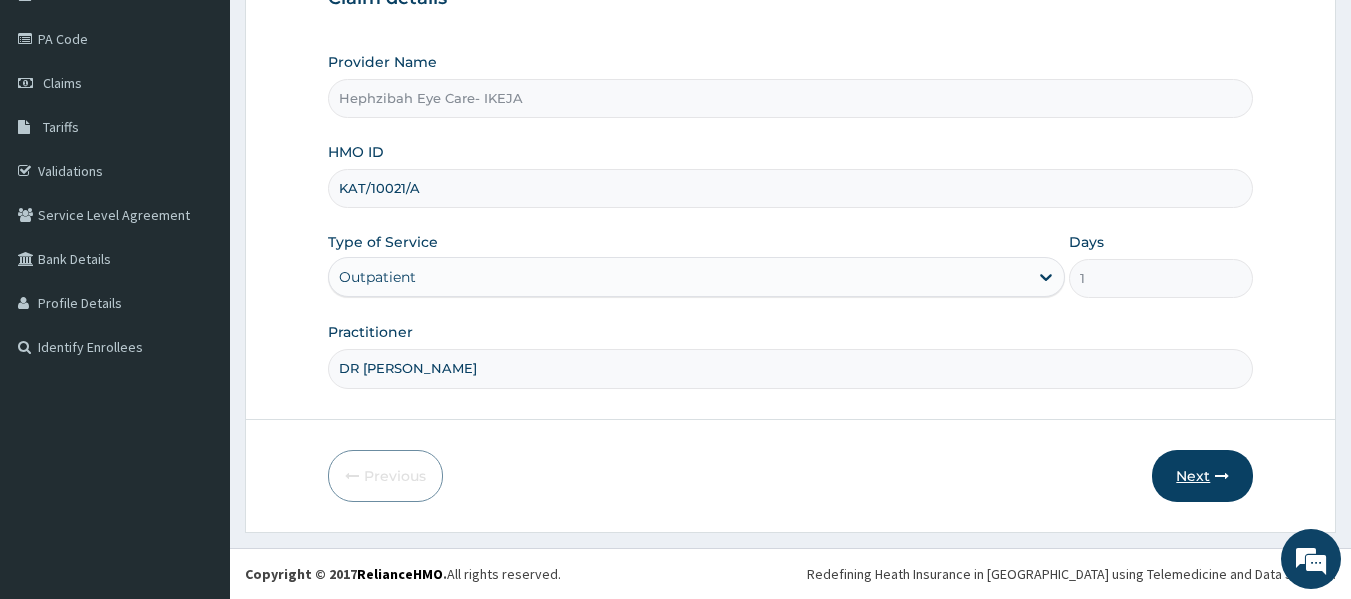 type on "DR TEJIRI" 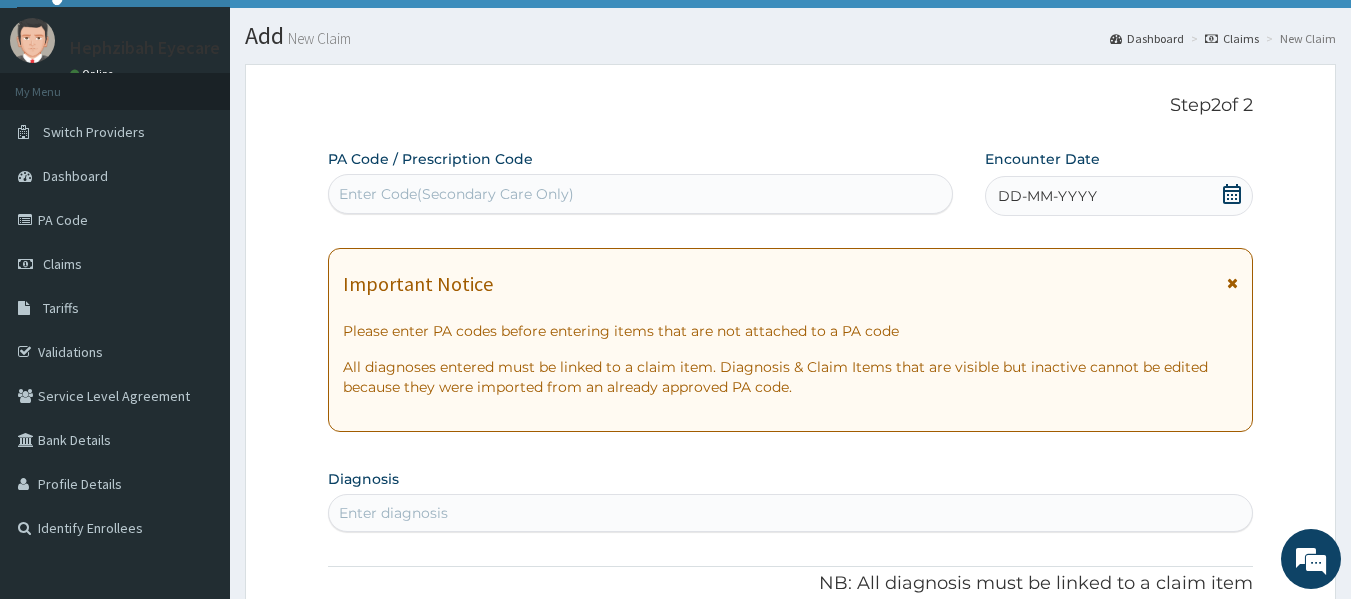 scroll, scrollTop: 41, scrollLeft: 0, axis: vertical 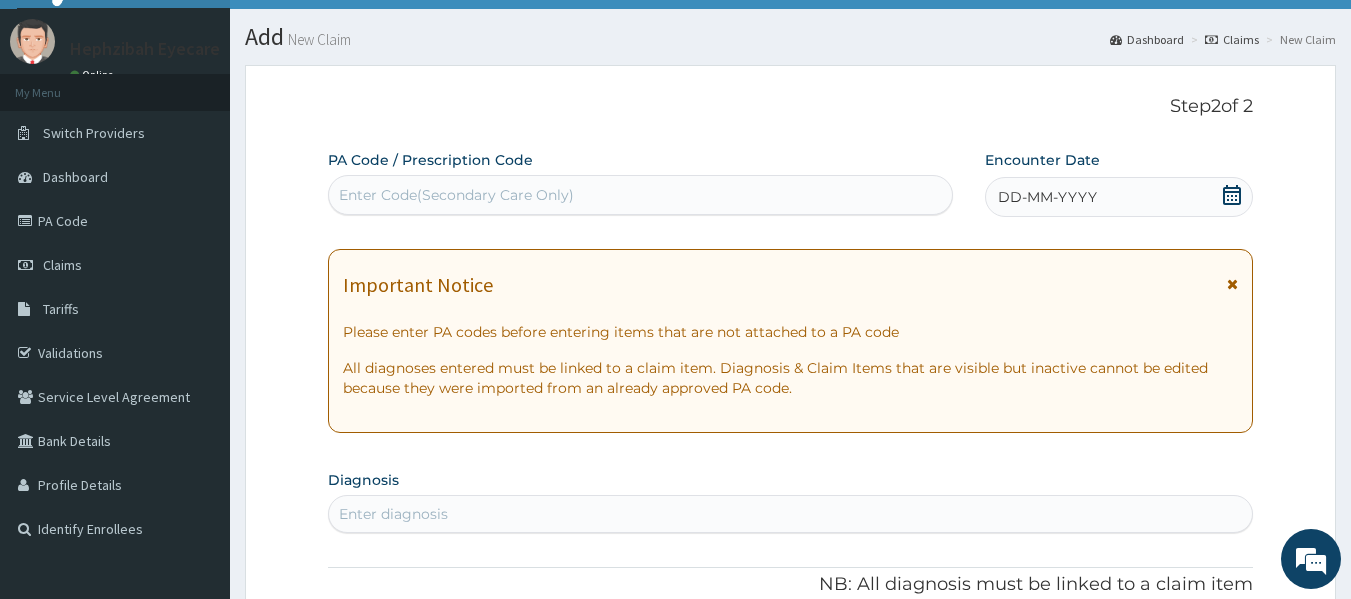 click on "Enter Code(Secondary Care Only)" at bounding box center [641, 195] 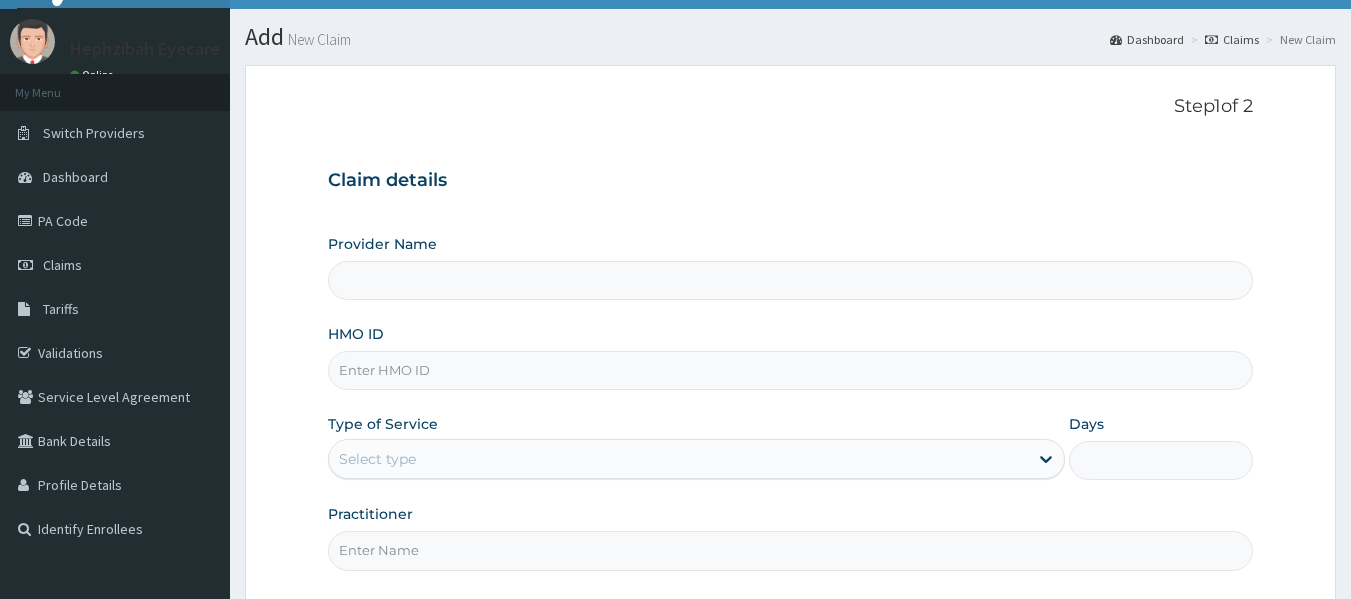type on "Hephzibah Eye Care- IKEJA" 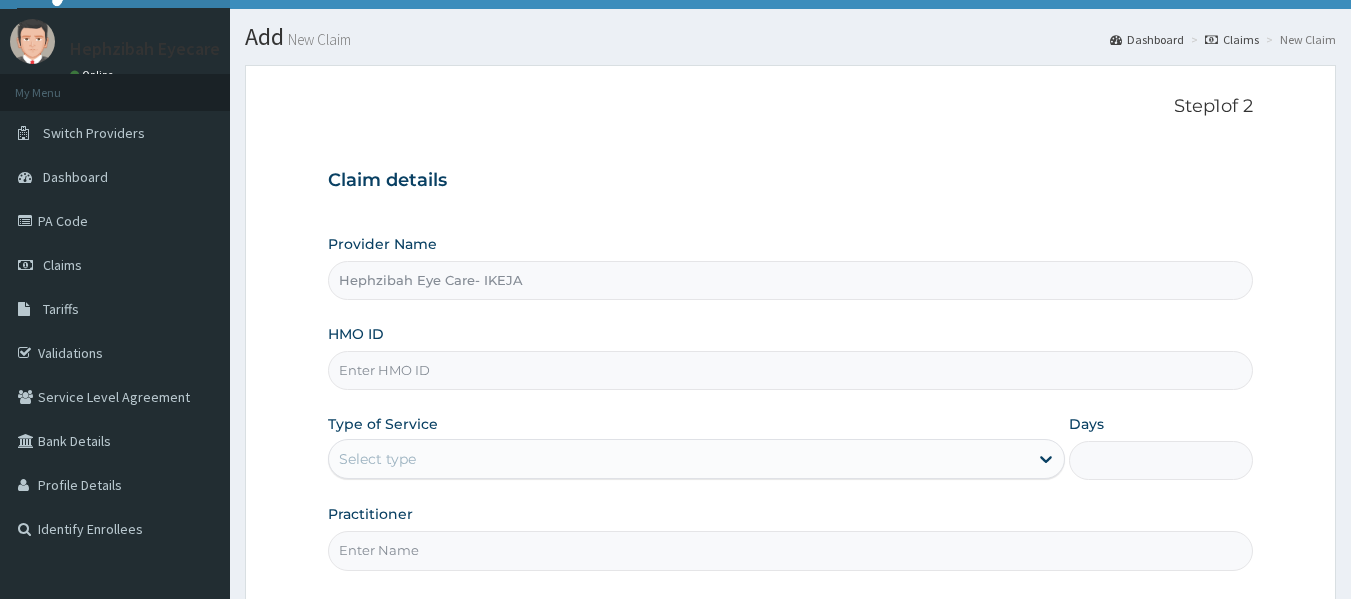 scroll, scrollTop: 41, scrollLeft: 0, axis: vertical 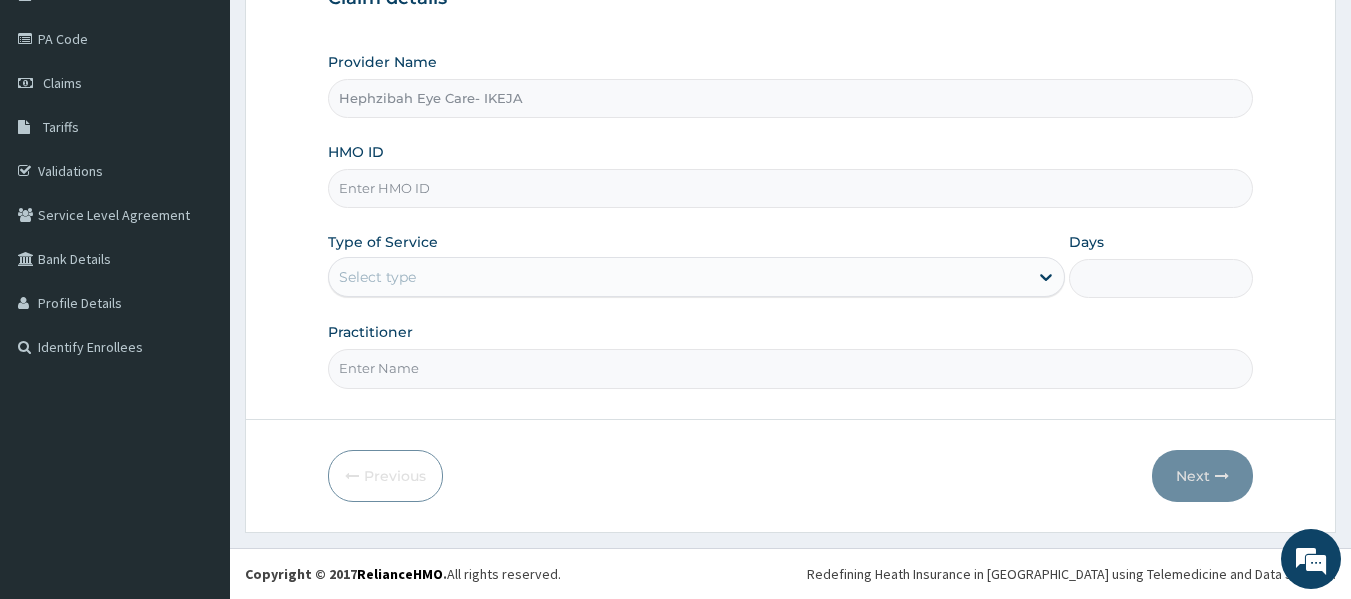 click on "HMO ID" at bounding box center [791, 188] 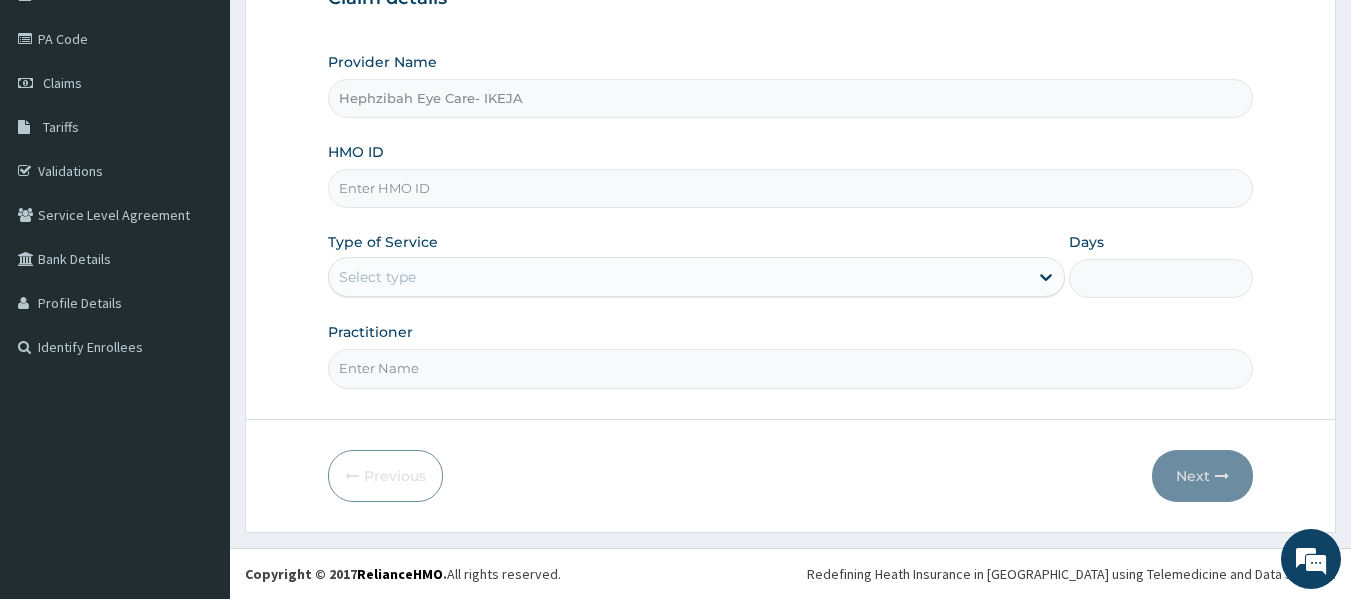 scroll, scrollTop: 0, scrollLeft: 0, axis: both 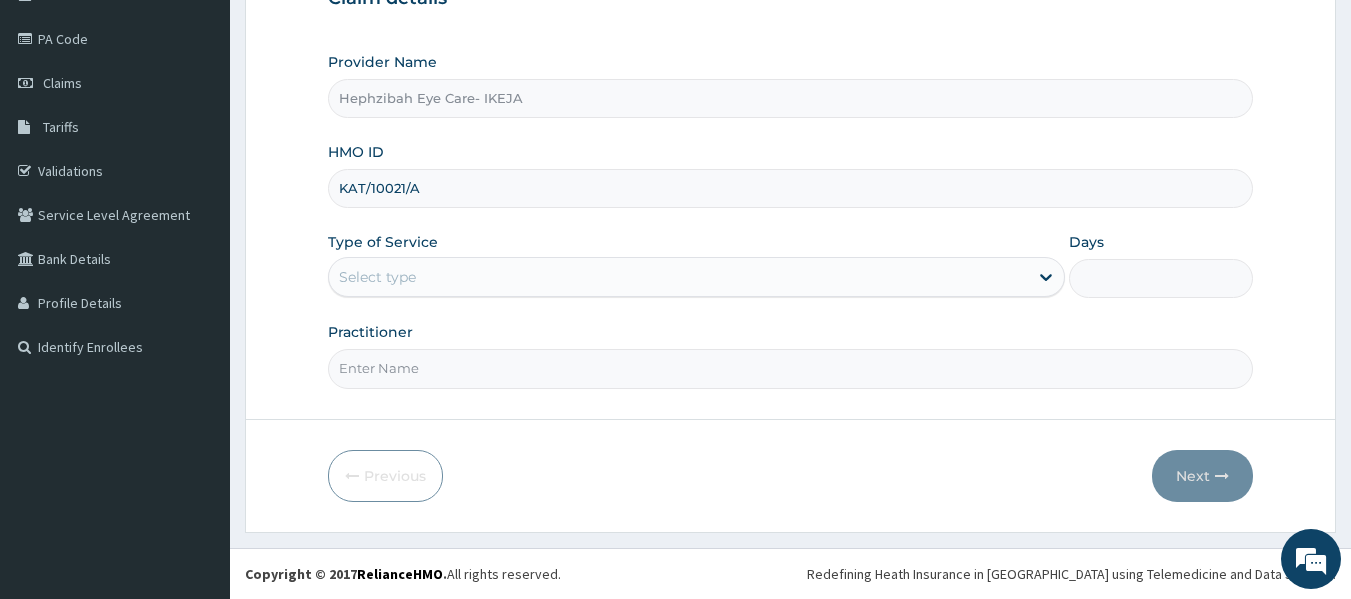 type on "KAT/10021/A" 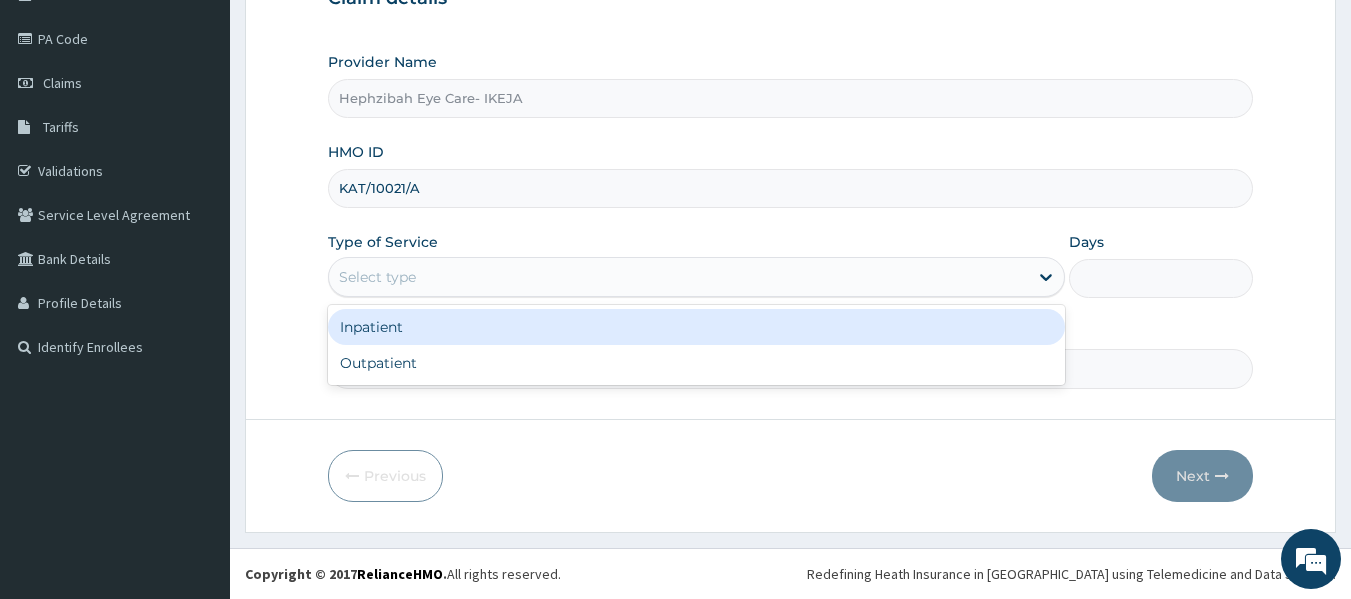 click on "Select type" at bounding box center (678, 277) 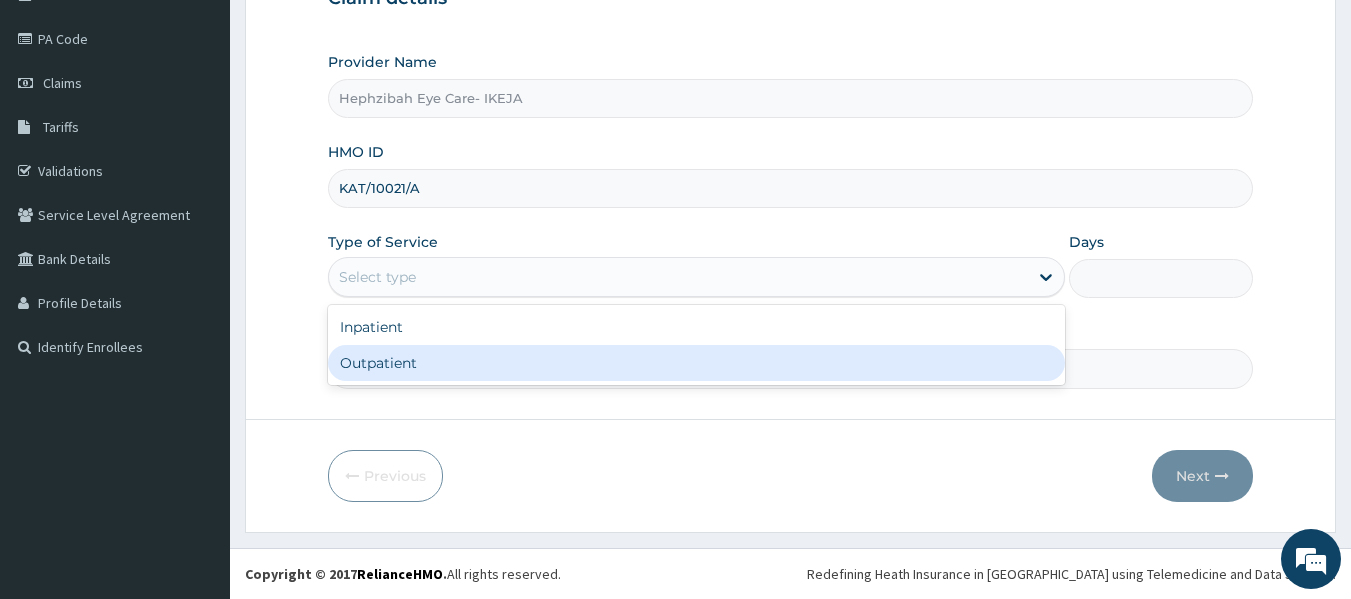 click on "Outpatient" at bounding box center (696, 363) 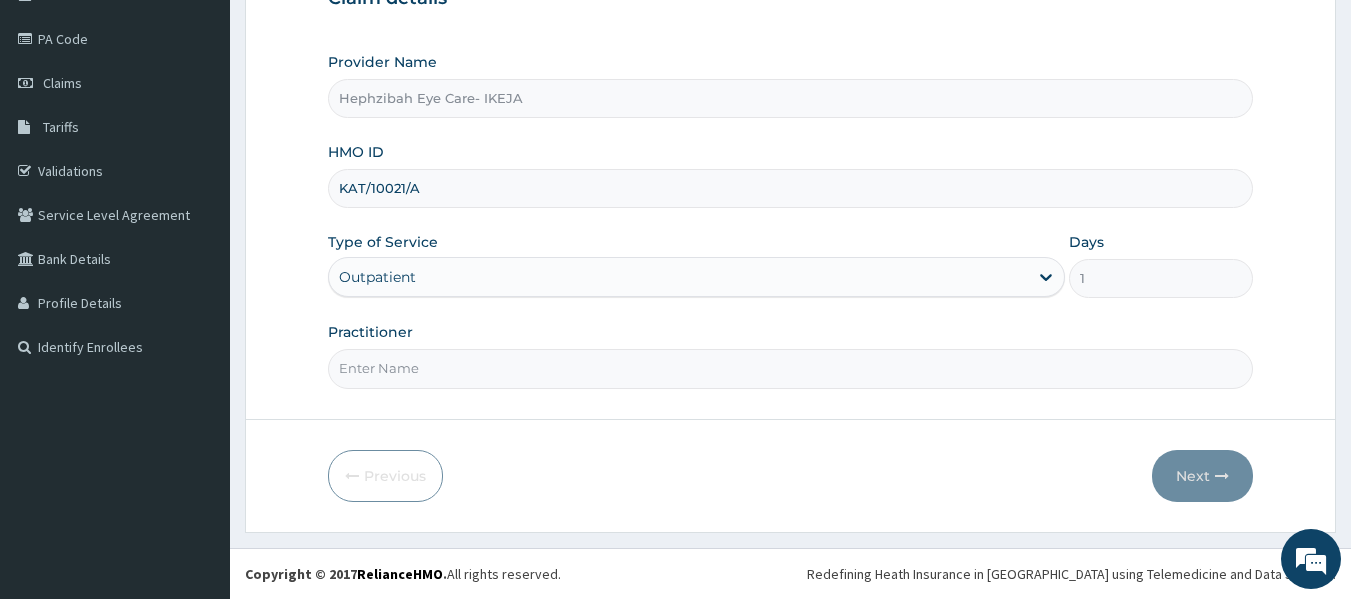click on "Practitioner" at bounding box center [791, 368] 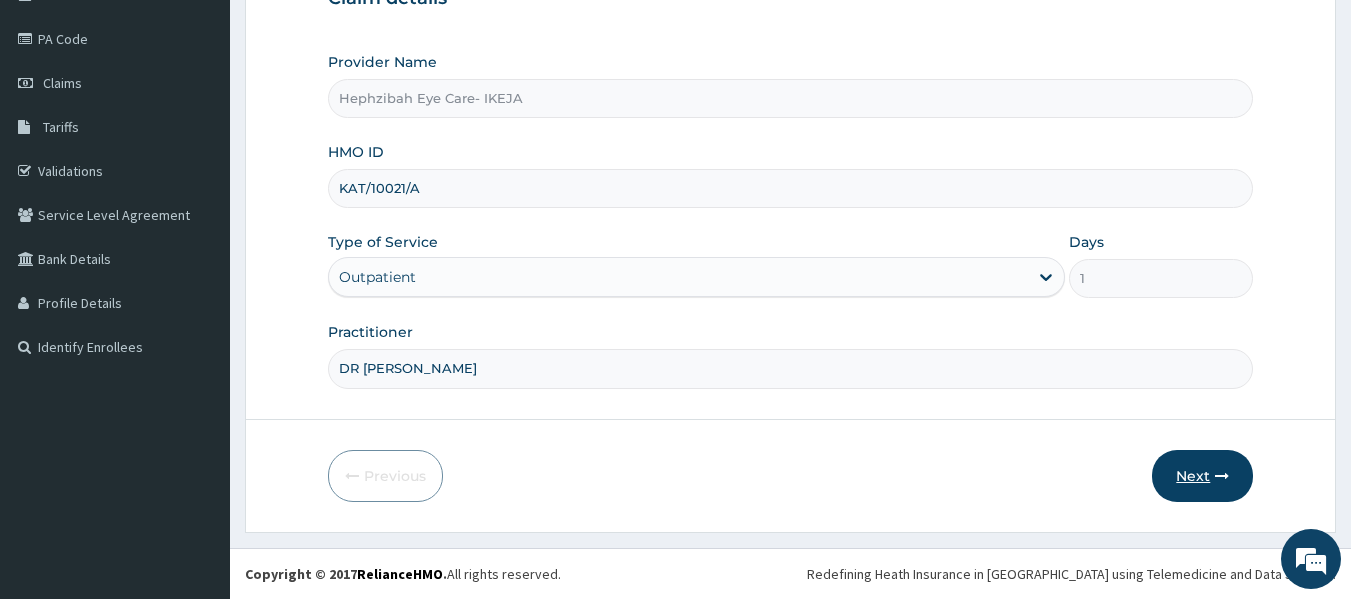 type on "DR TEJIRI" 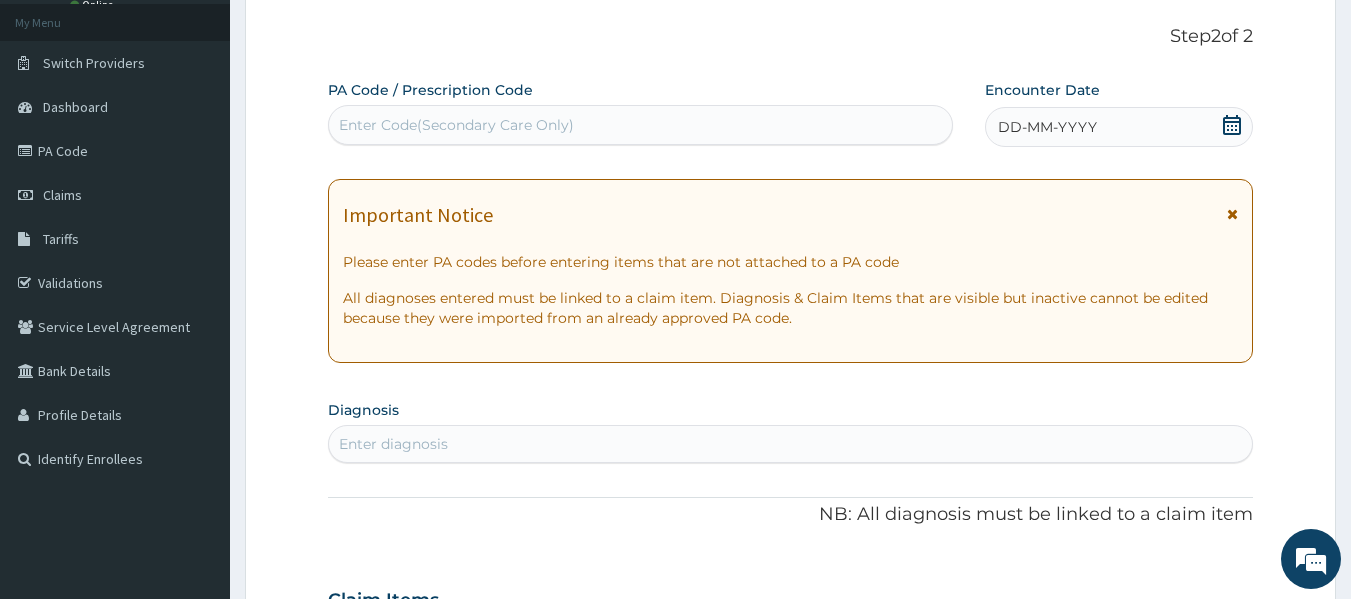 scroll, scrollTop: 0, scrollLeft: 0, axis: both 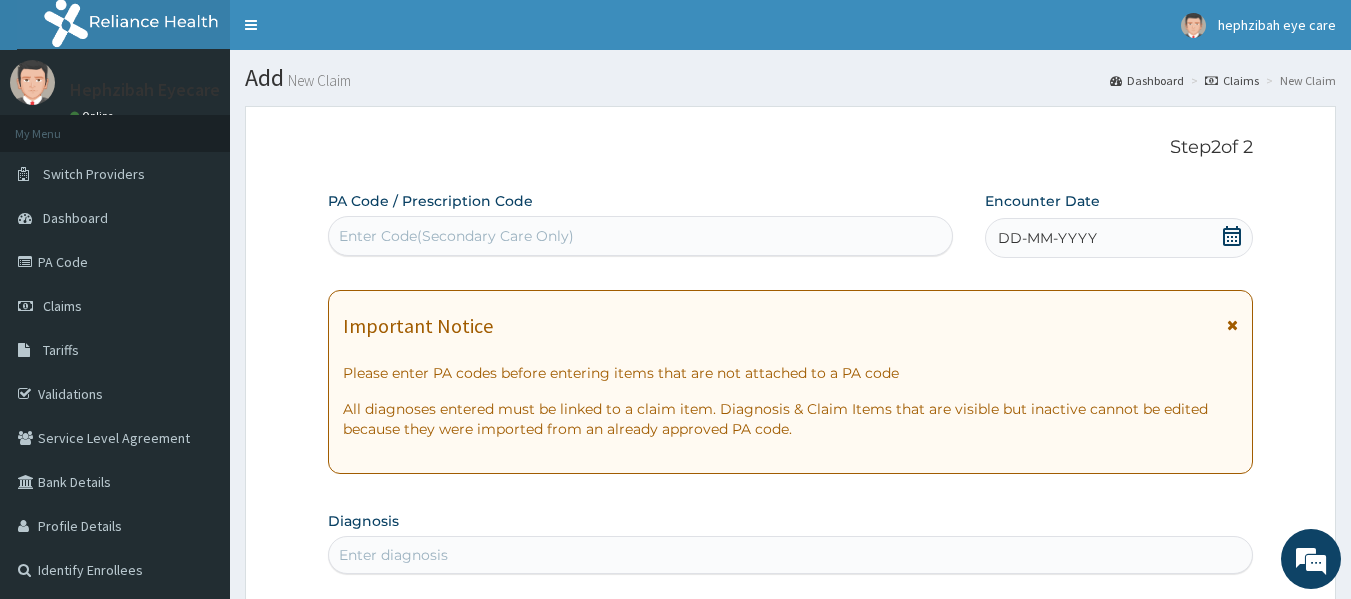 click on "Enter Code(Secondary Care Only)" at bounding box center [641, 236] 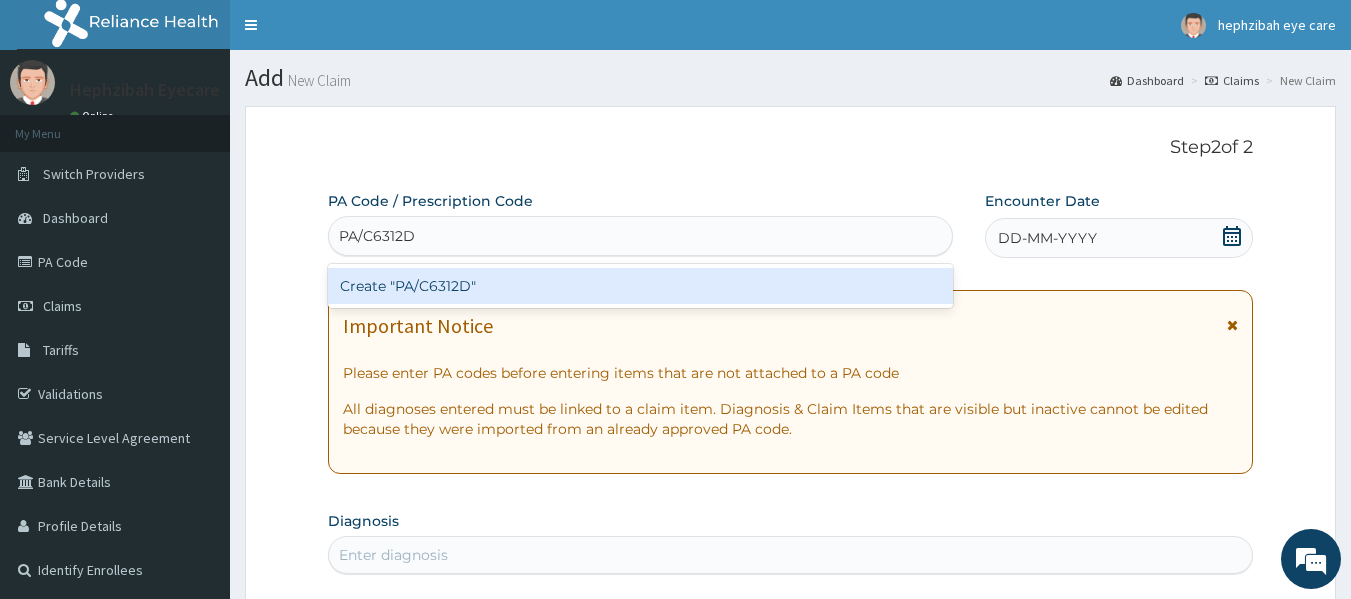 click on "Create "PA/C6312D"" at bounding box center (641, 286) 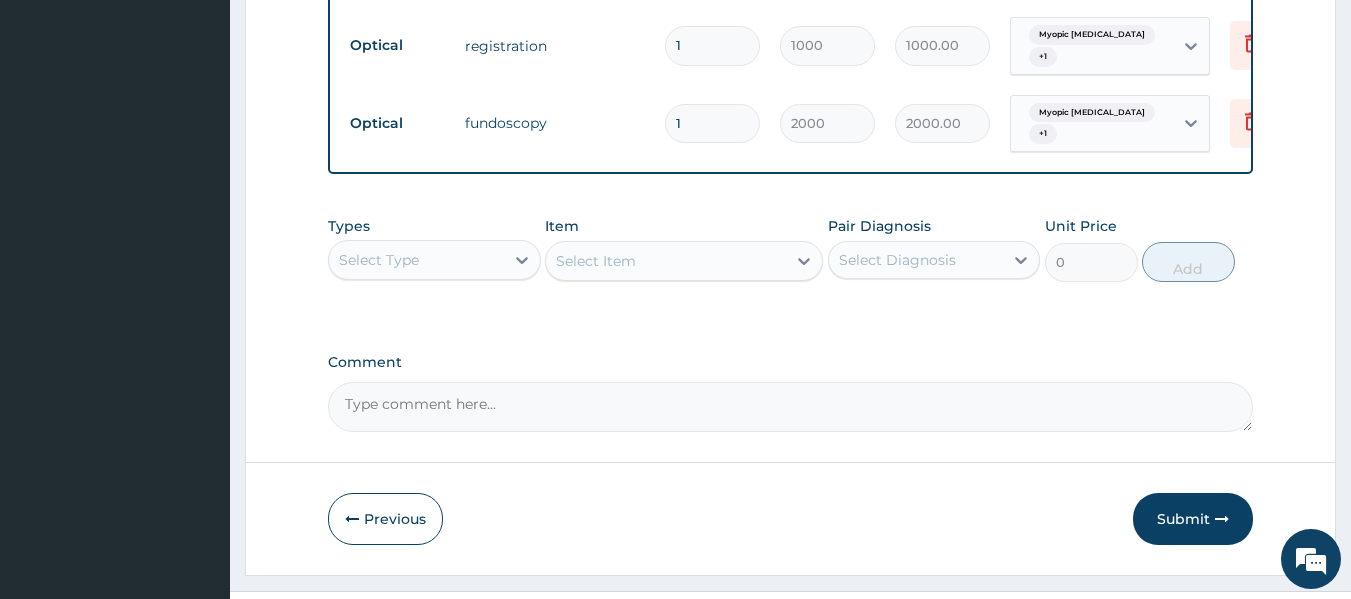 scroll, scrollTop: 1202, scrollLeft: 0, axis: vertical 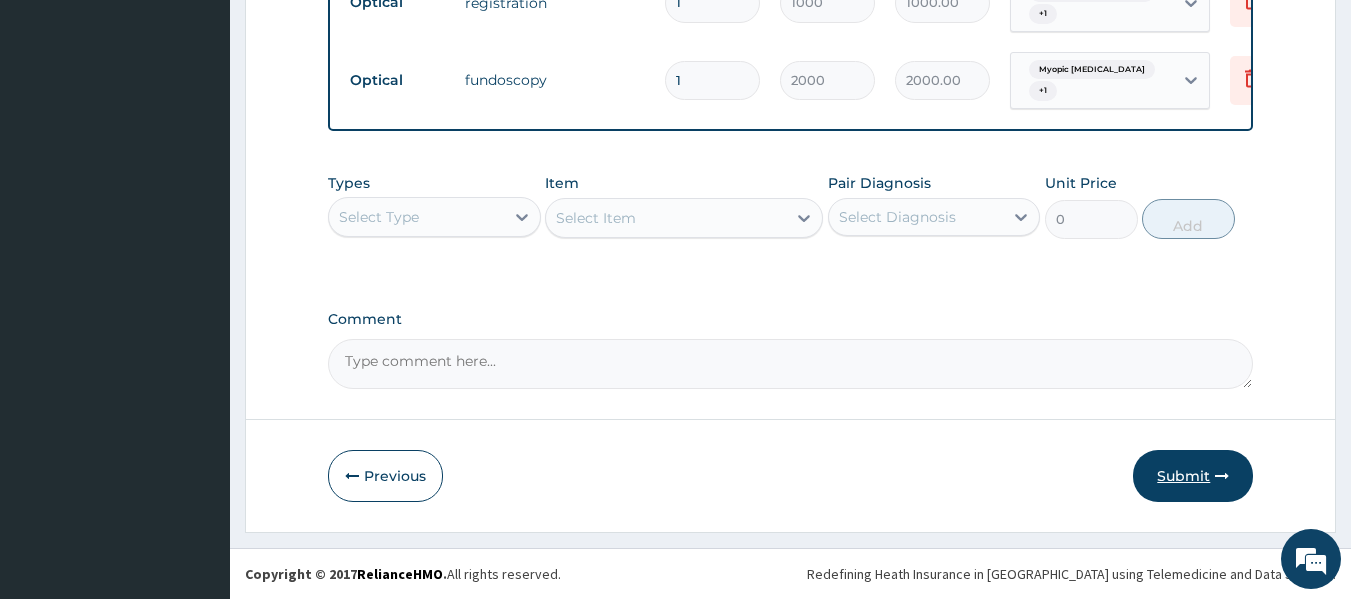 click on "Submit" at bounding box center [1193, 476] 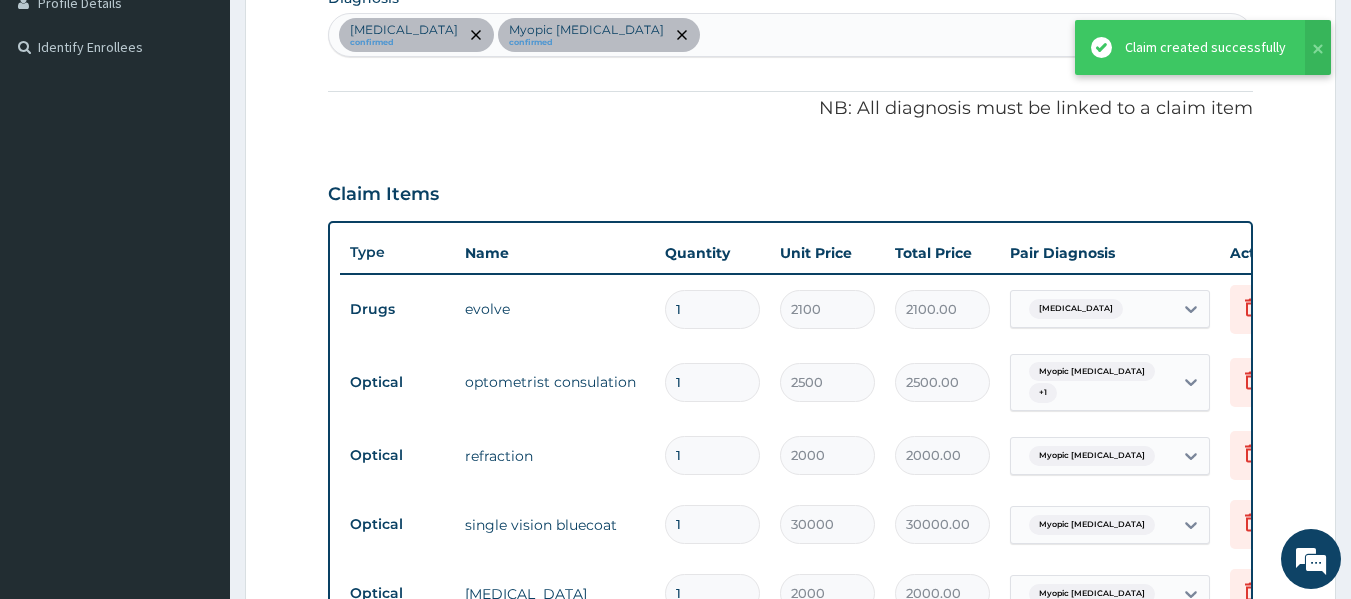 scroll, scrollTop: 101, scrollLeft: 0, axis: vertical 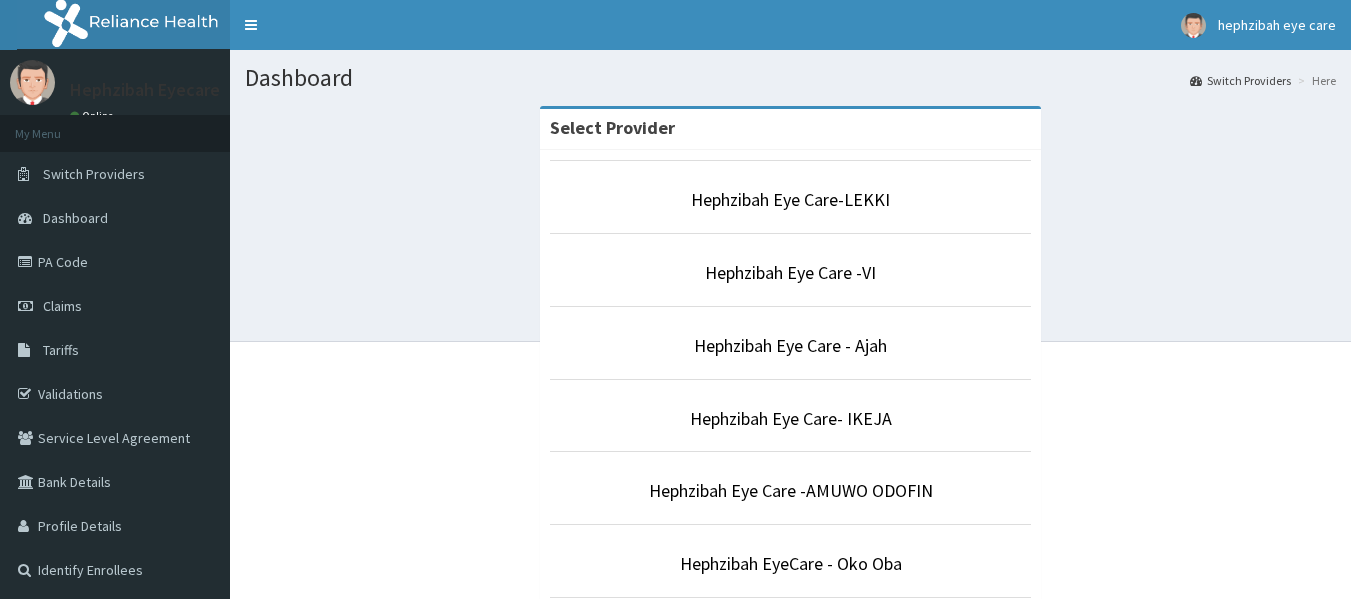 click on "Hephzibah Eye Care-LEKKI" at bounding box center [790, 199] 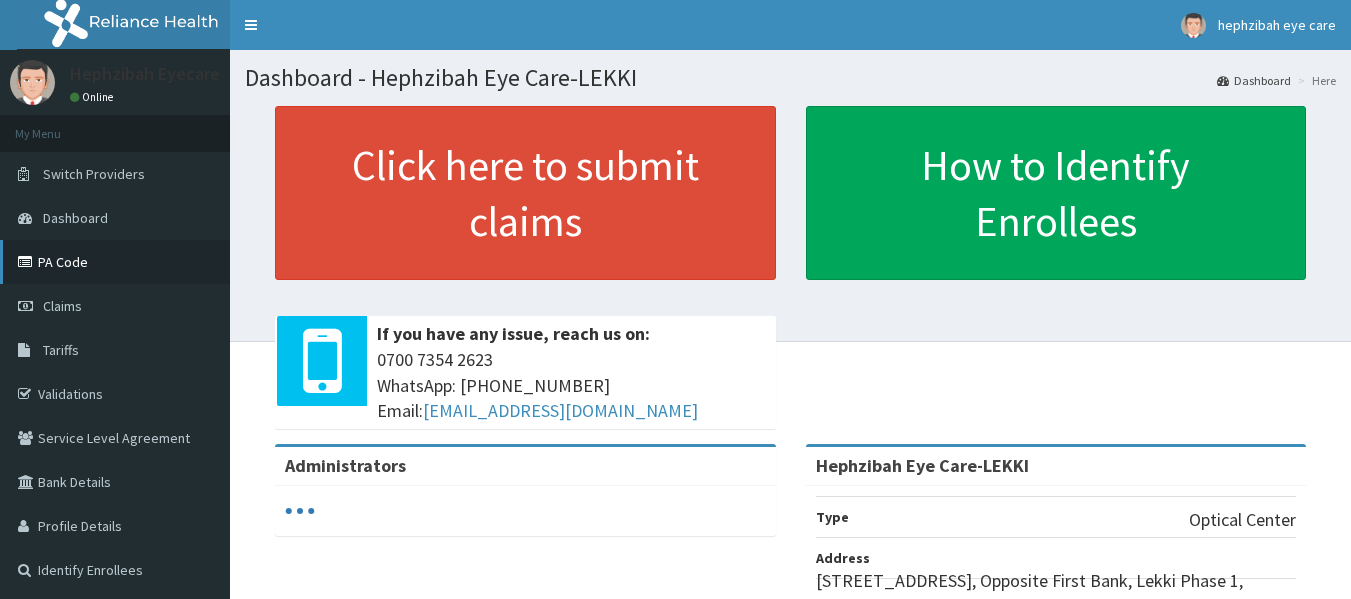 scroll, scrollTop: 0, scrollLeft: 0, axis: both 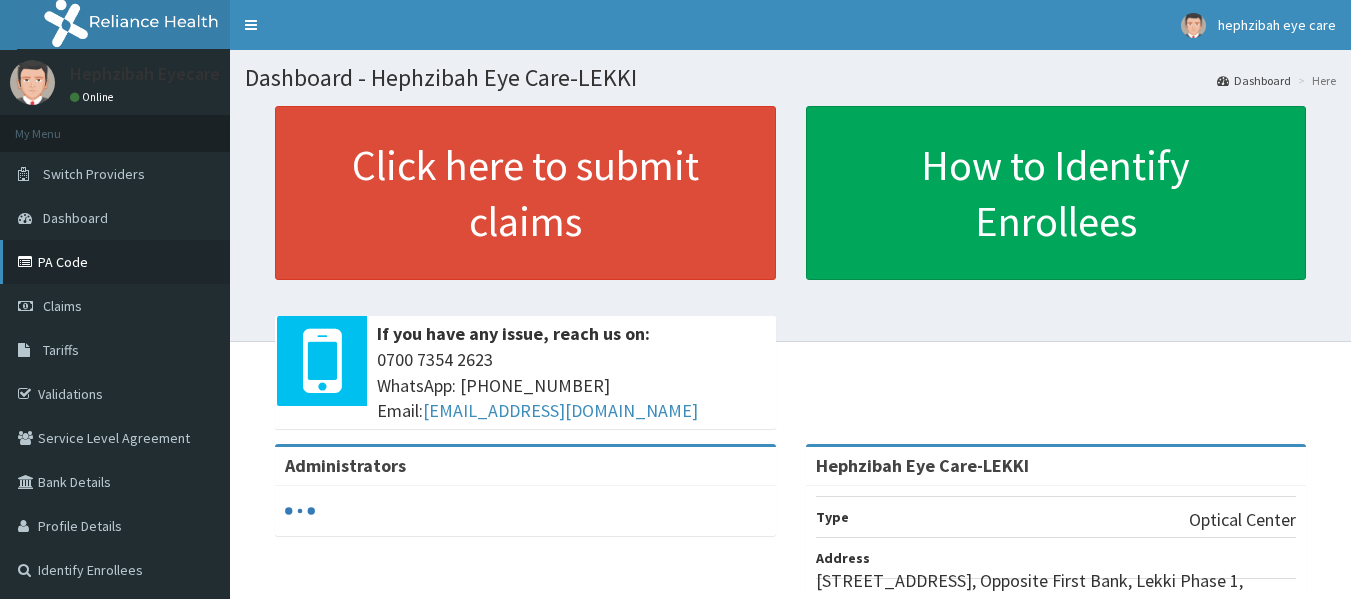 click at bounding box center (28, 262) 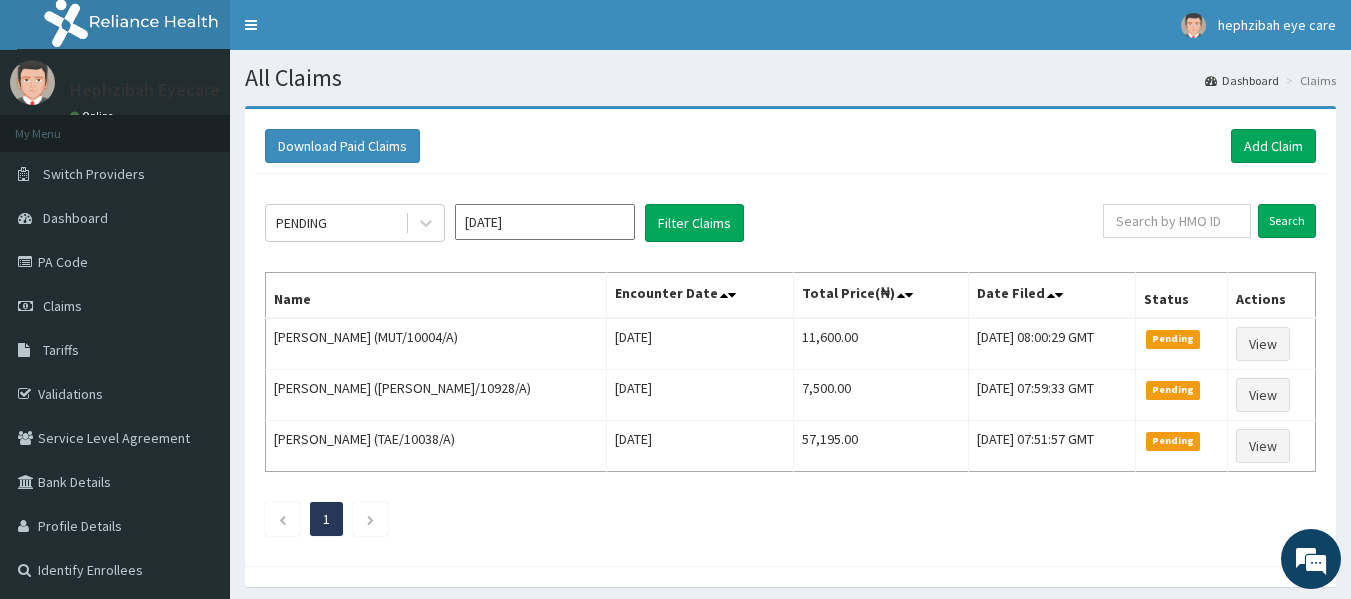 scroll, scrollTop: 0, scrollLeft: 0, axis: both 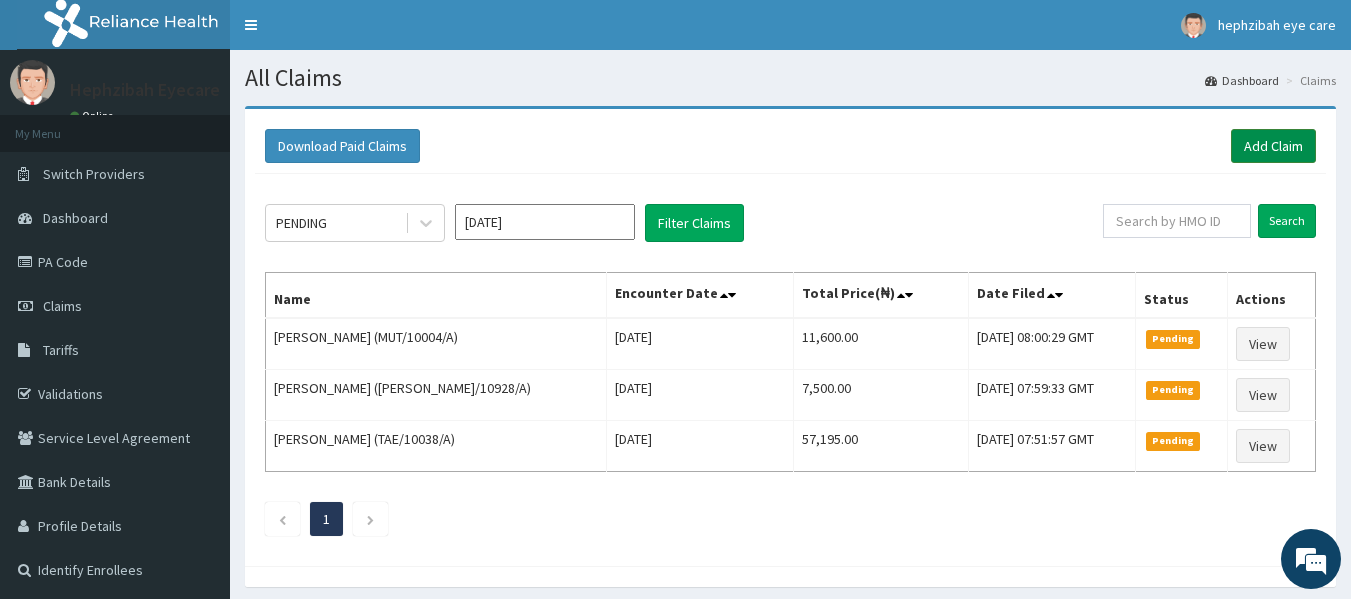 click on "Add Claim" at bounding box center (1273, 146) 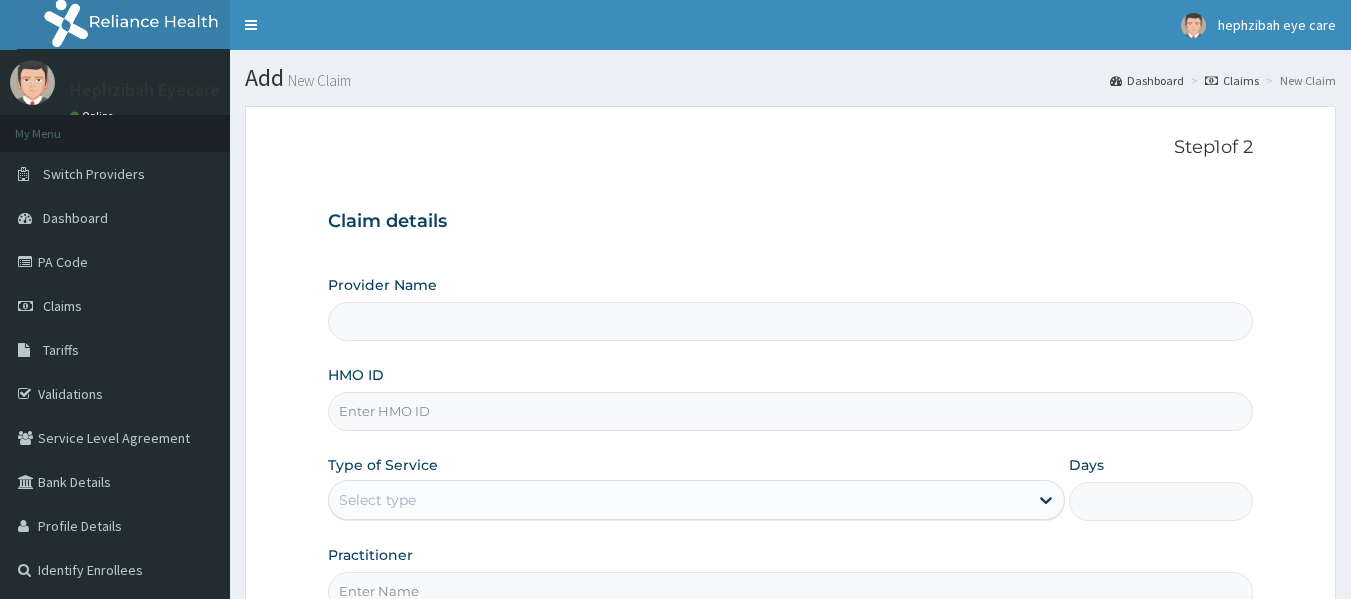 type on "Hephzibah Eye Care-LEKKI" 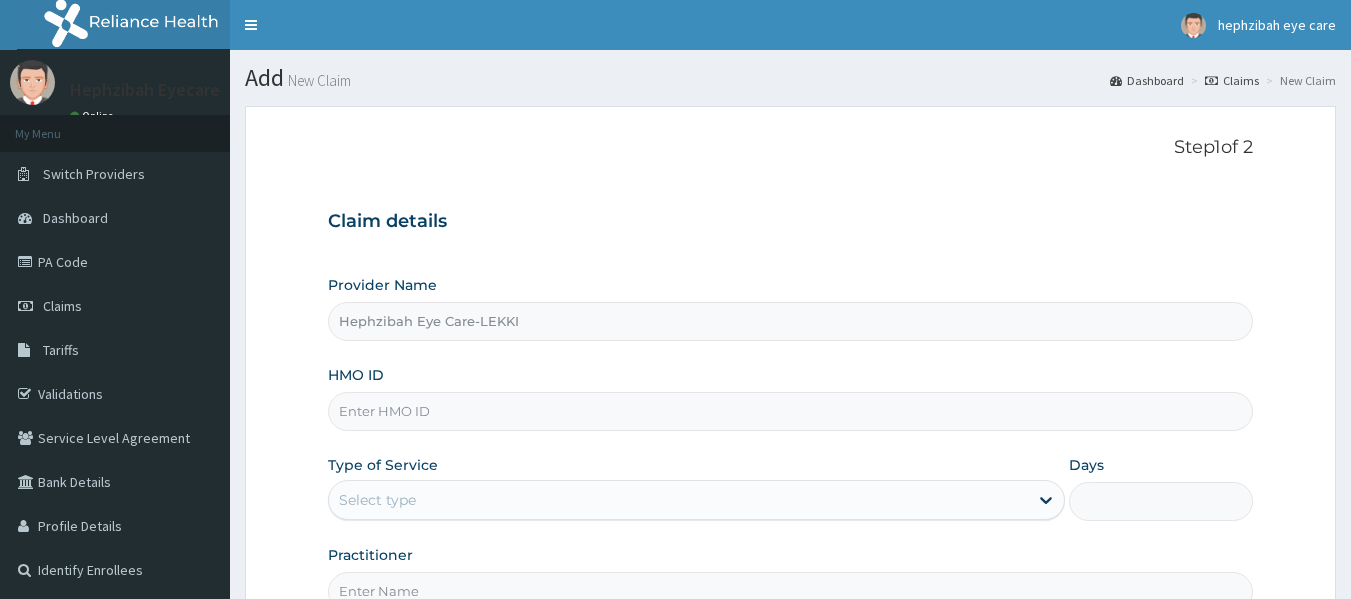 scroll, scrollTop: 0, scrollLeft: 0, axis: both 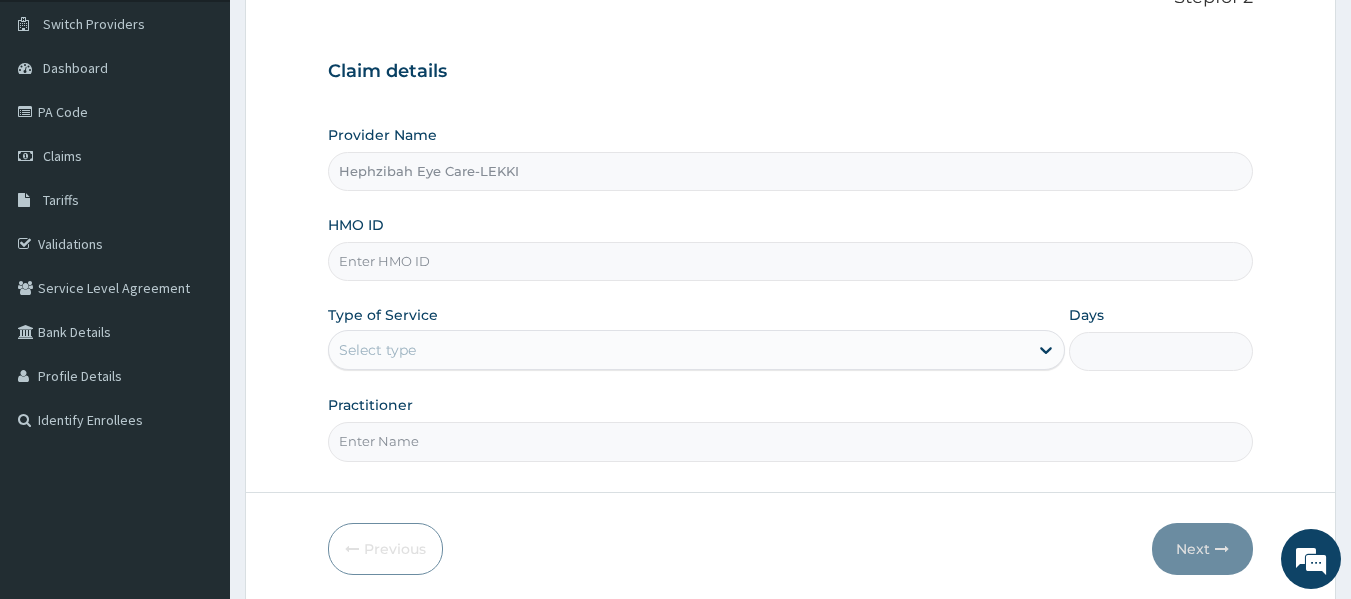 click on "HMO ID" at bounding box center (791, 261) 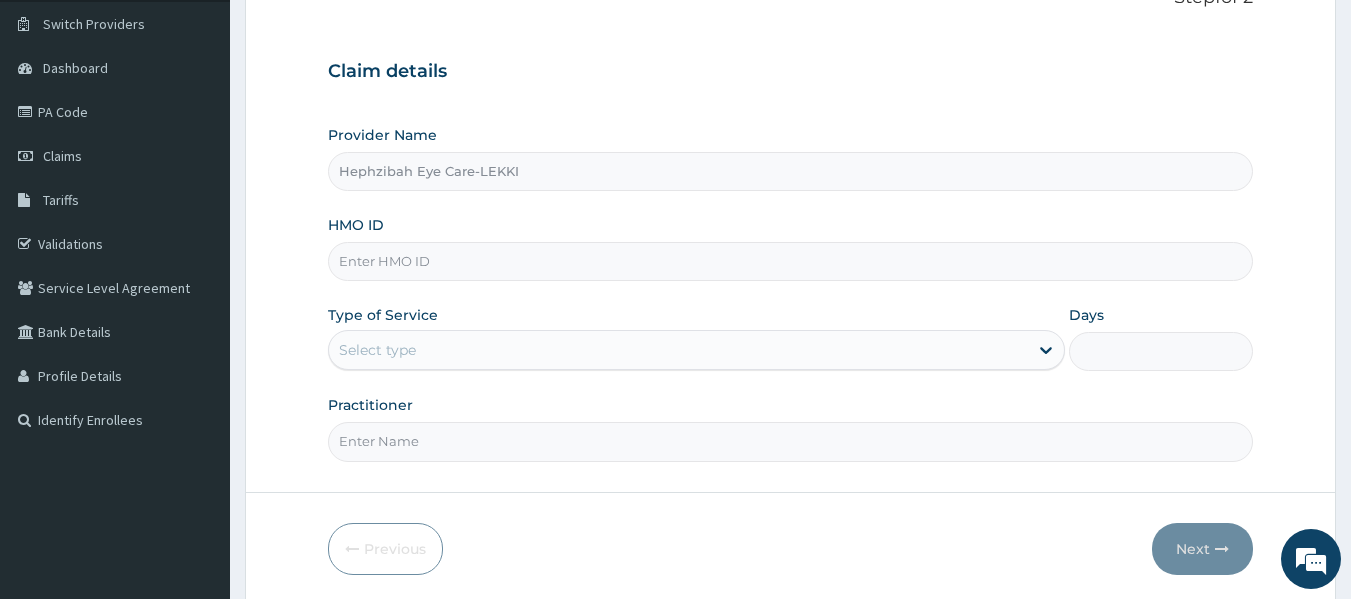paste on "PRI/10010/A" 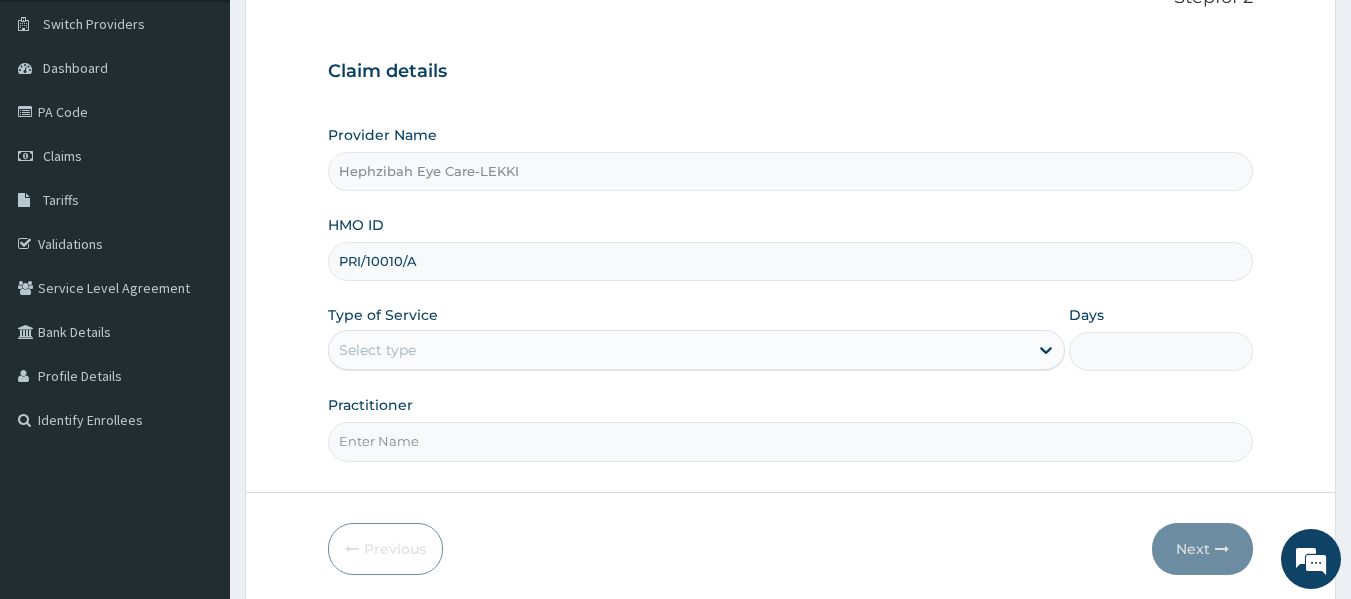 type on "PRI/10010/A" 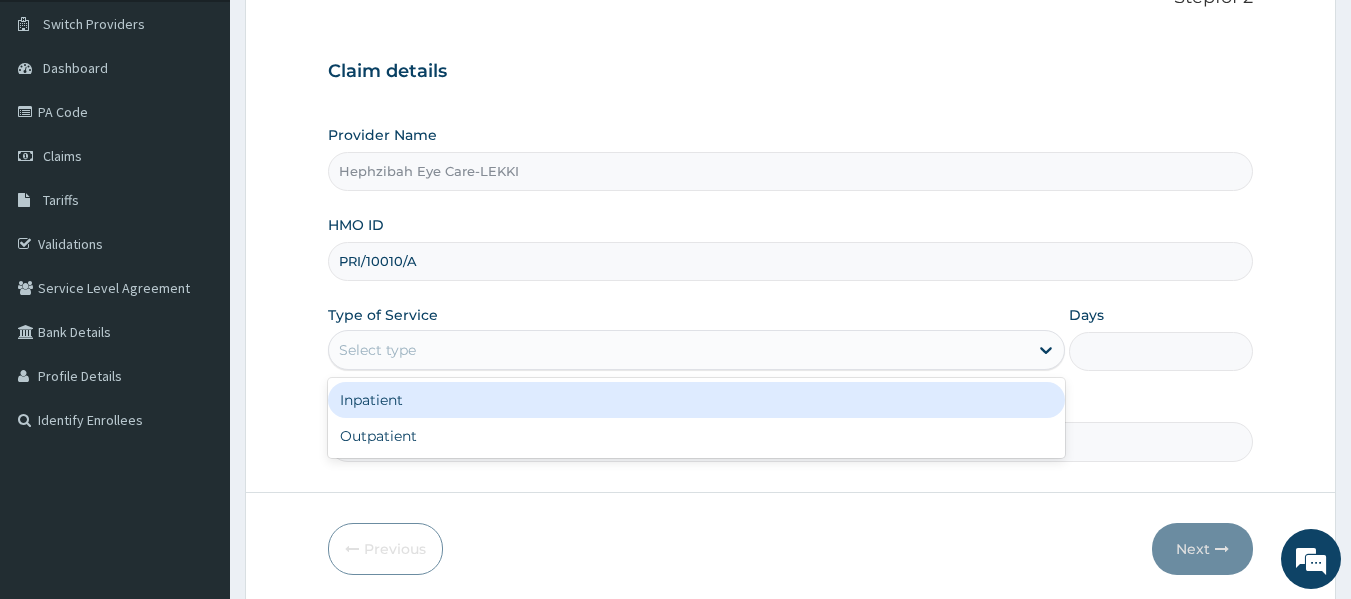 click on "Select type" at bounding box center [678, 350] 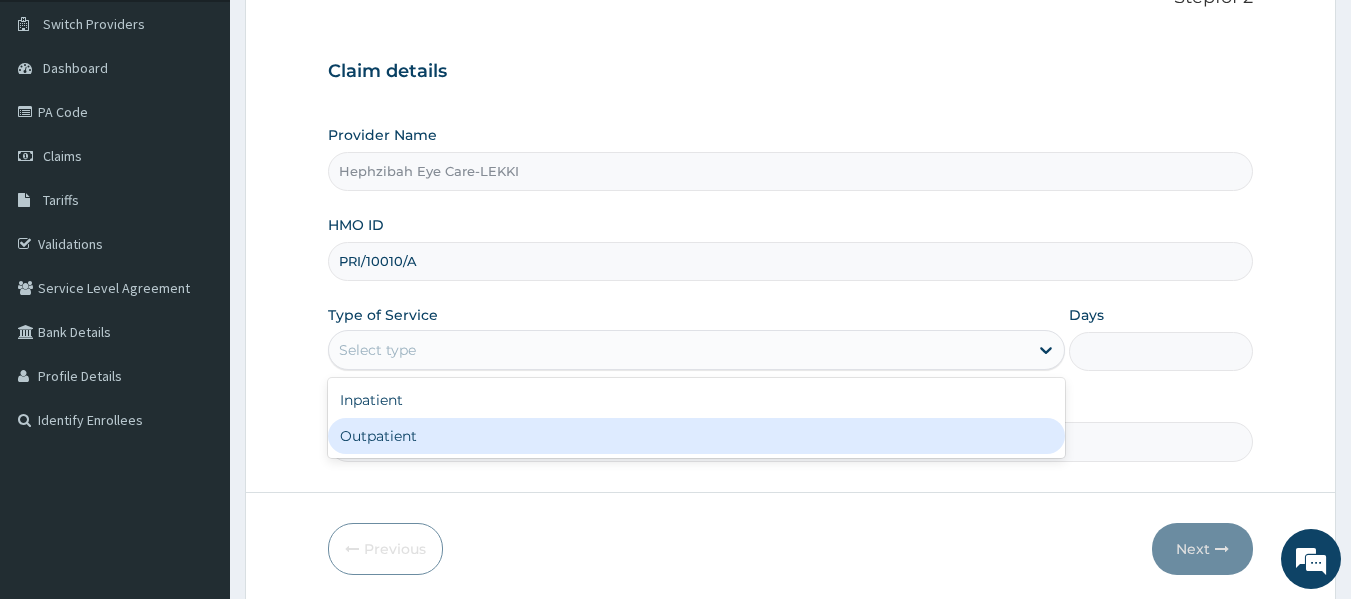 click on "Outpatient" at bounding box center [696, 436] 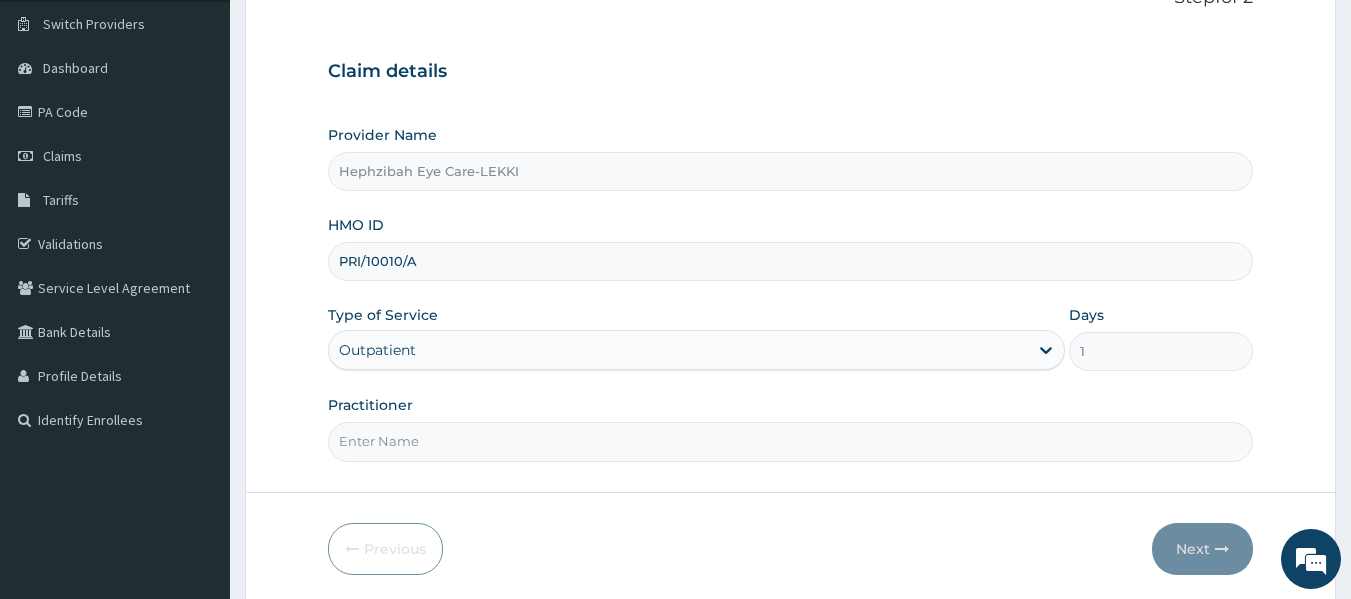 click on "Practitioner" at bounding box center (791, 441) 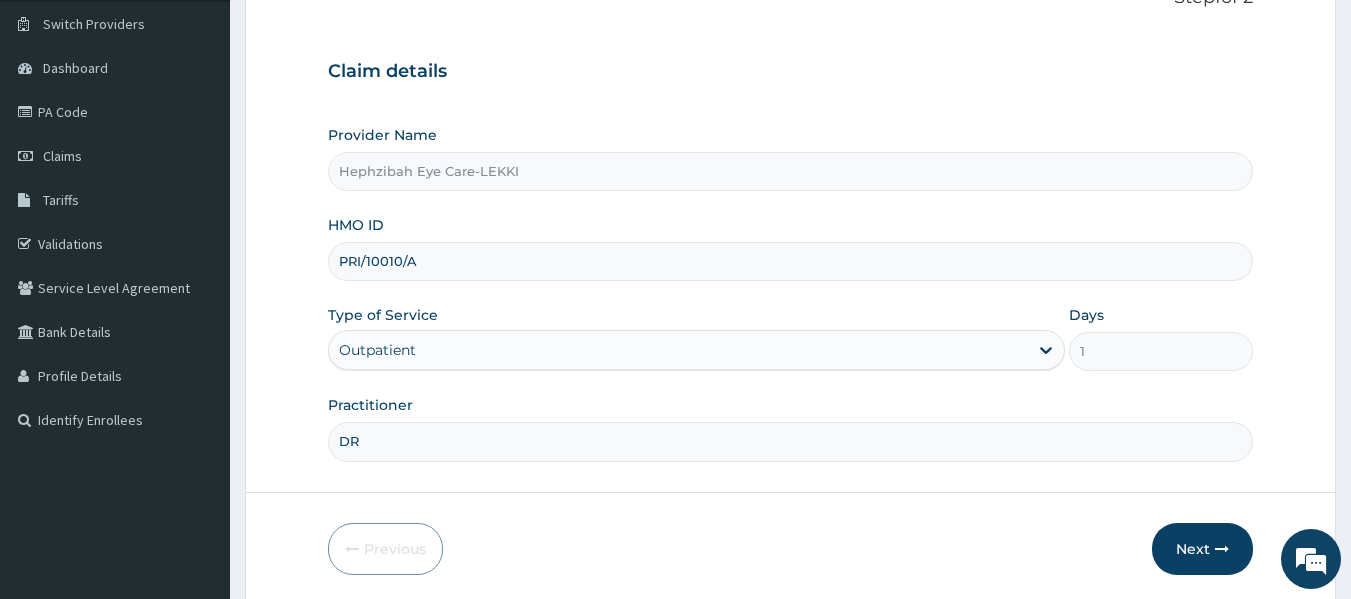 scroll, scrollTop: 0, scrollLeft: 0, axis: both 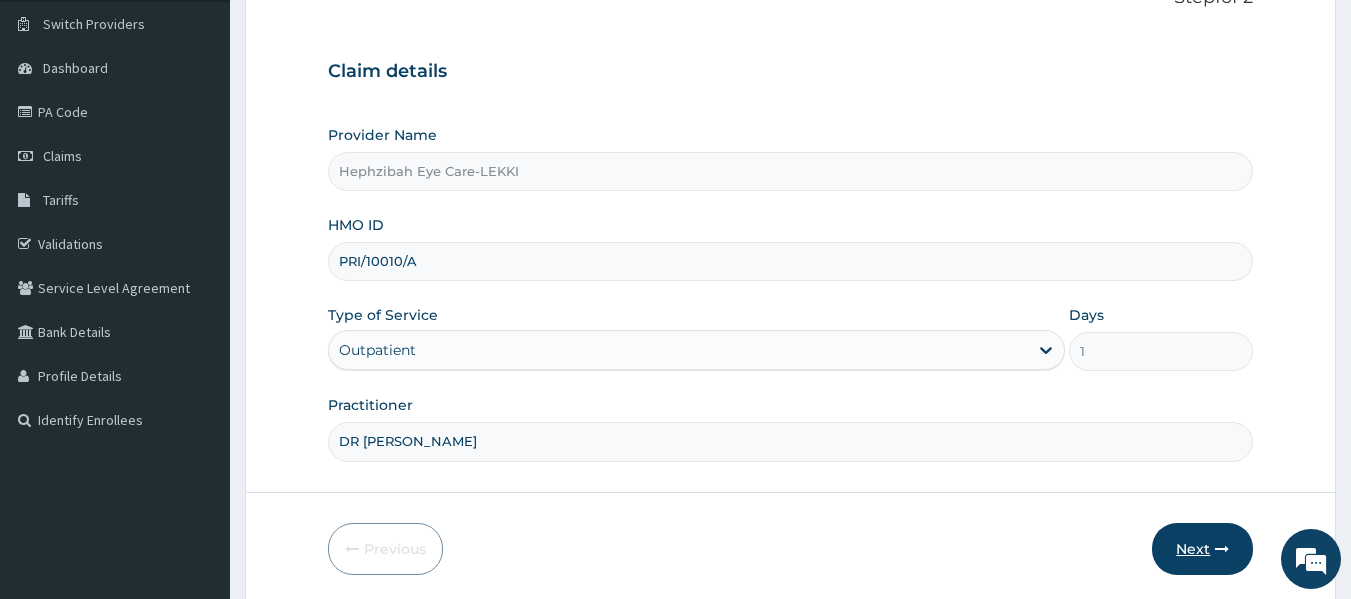 type on "DR PAULA" 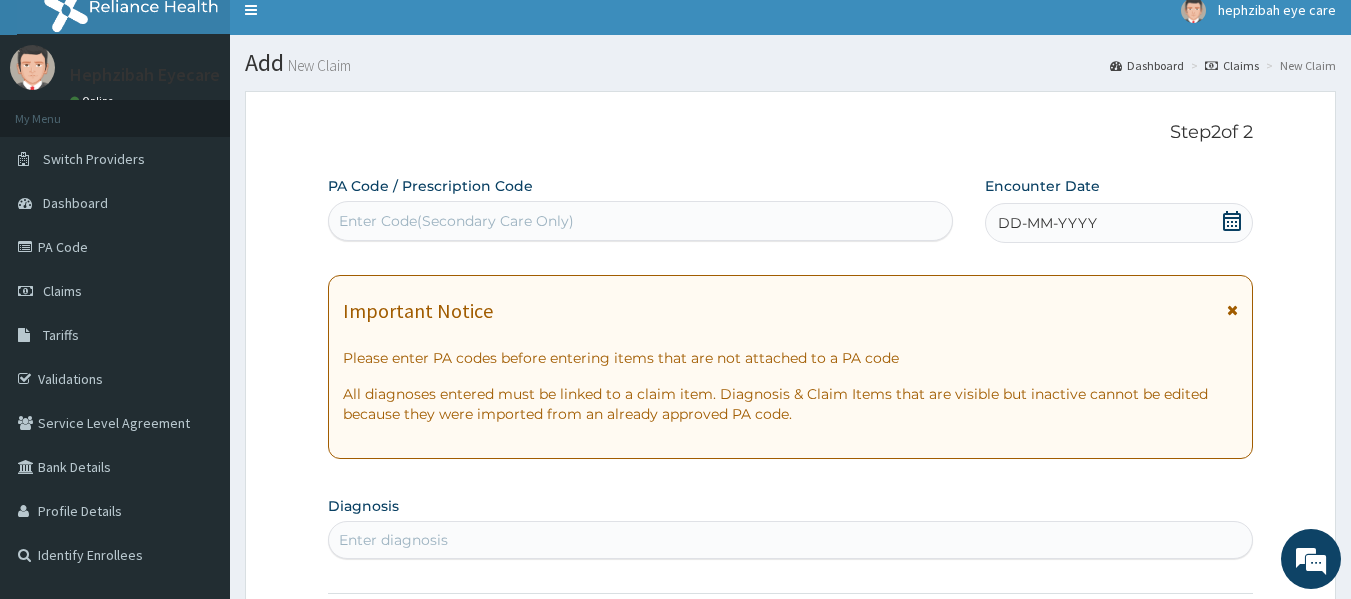 scroll, scrollTop: 14, scrollLeft: 0, axis: vertical 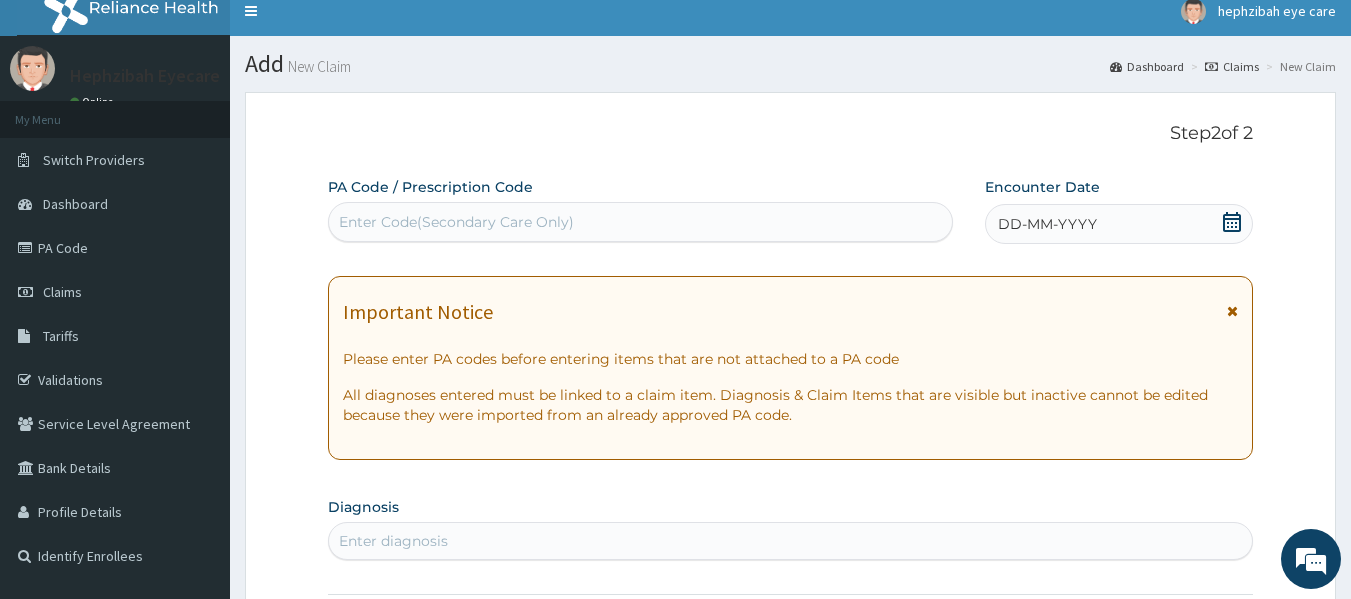 click on "Enter Code(Secondary Care Only)" at bounding box center [641, 222] 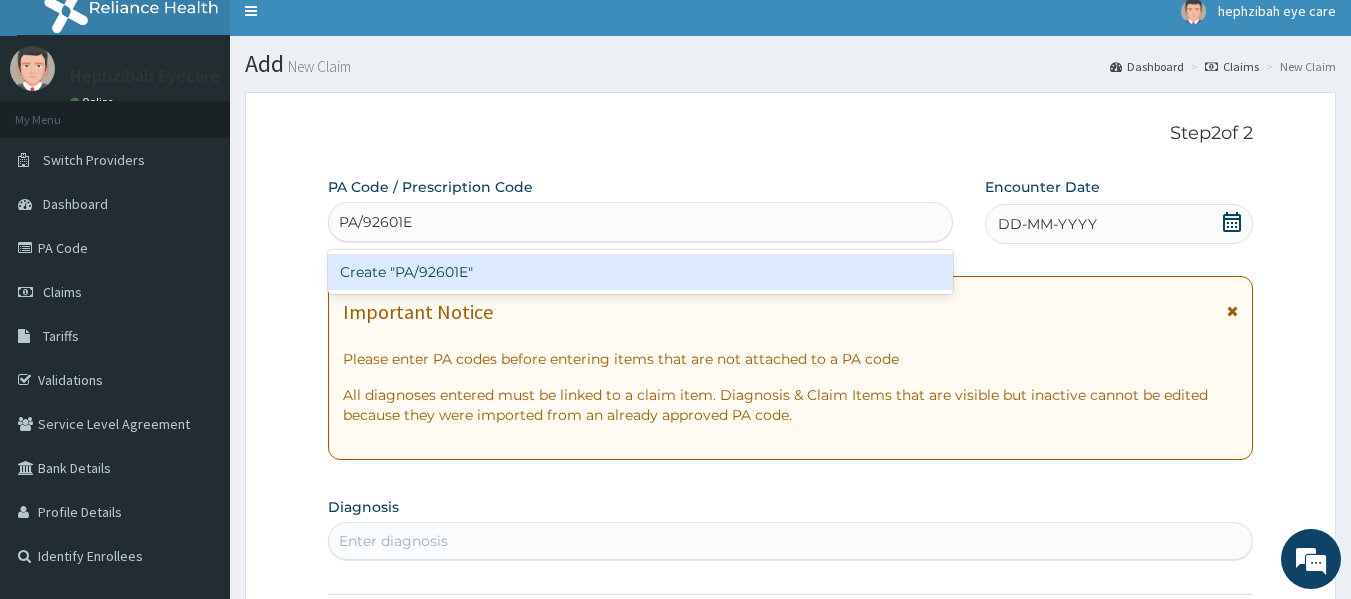 click on "Create "PA/92601E"" at bounding box center [641, 272] 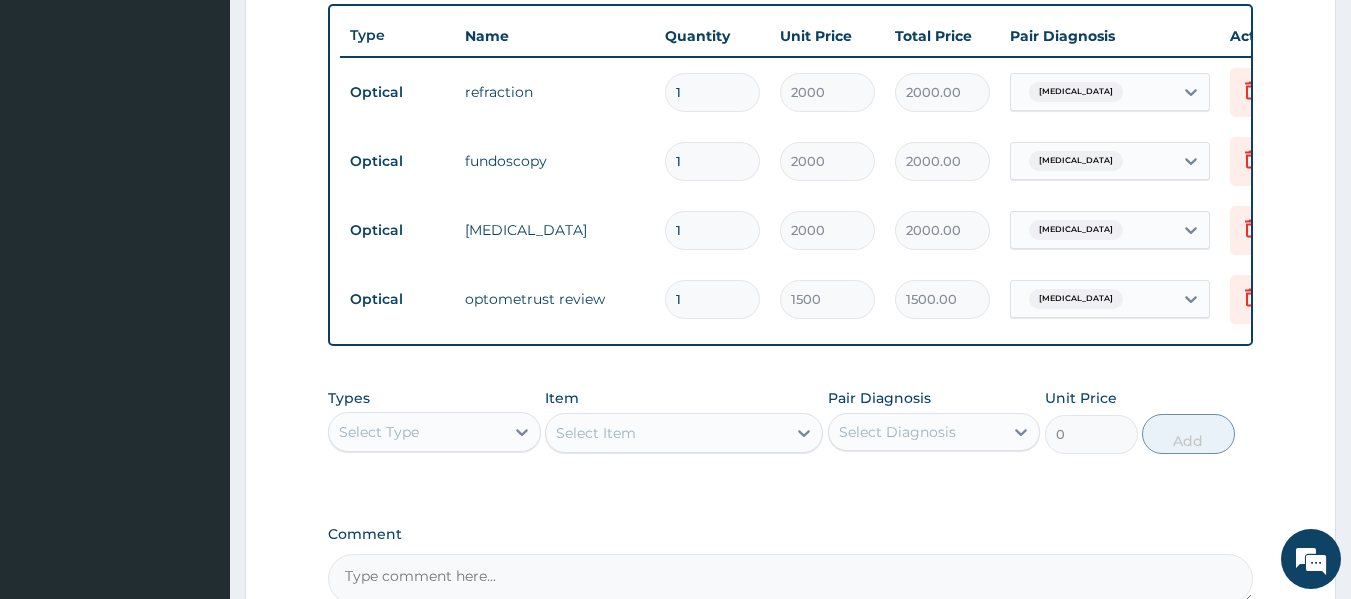 scroll, scrollTop: 970, scrollLeft: 0, axis: vertical 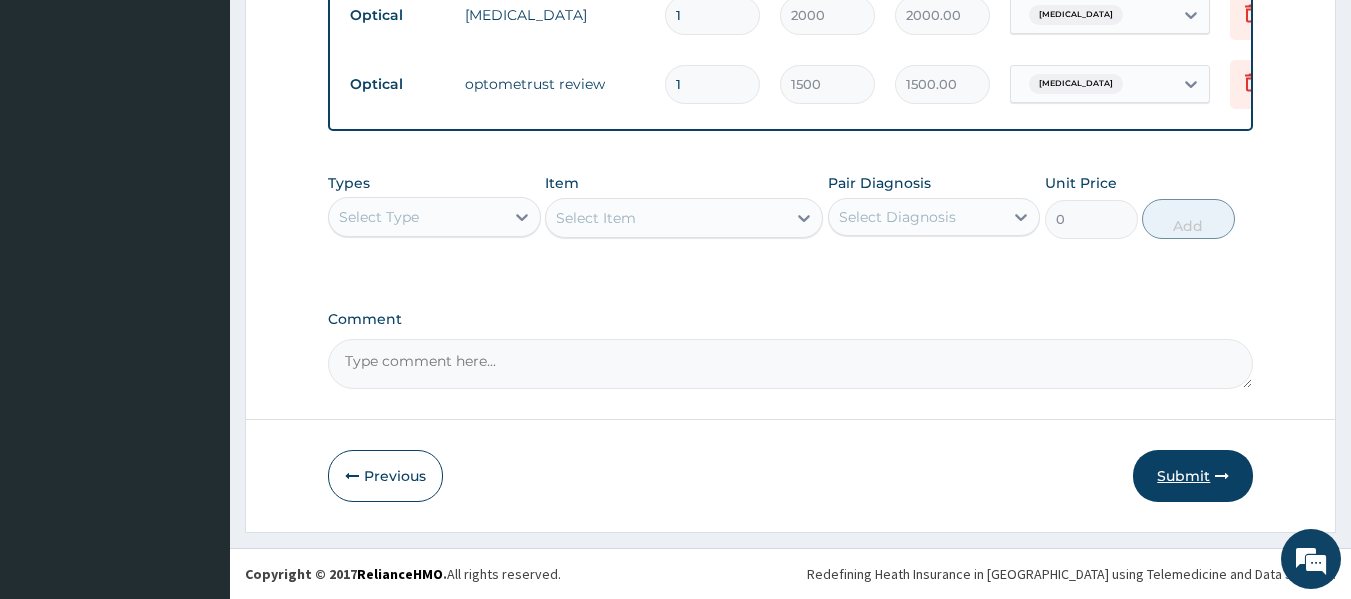 click on "Submit" at bounding box center [1193, 476] 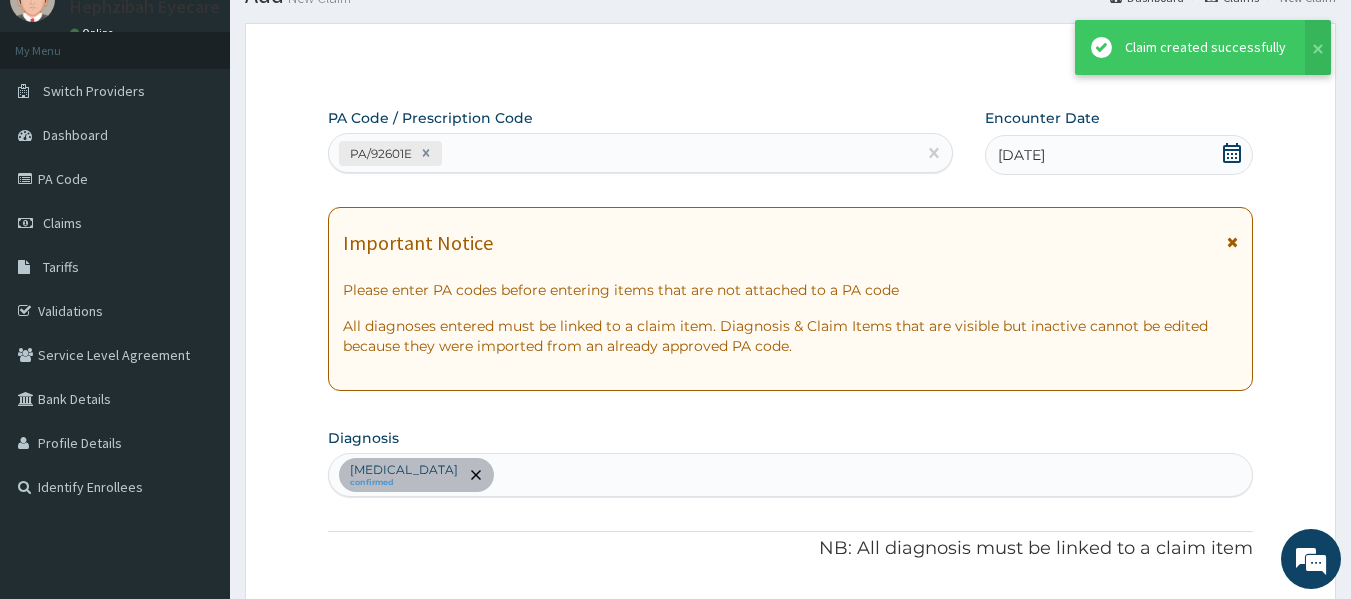 scroll, scrollTop: 970, scrollLeft: 0, axis: vertical 